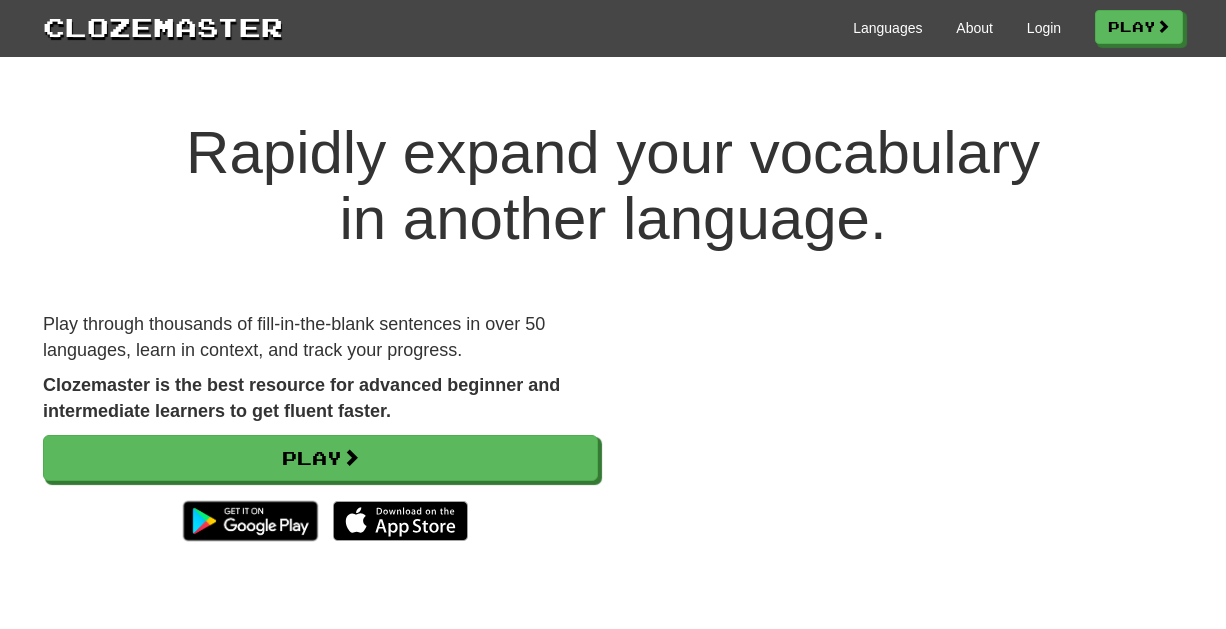 scroll, scrollTop: 0, scrollLeft: 0, axis: both 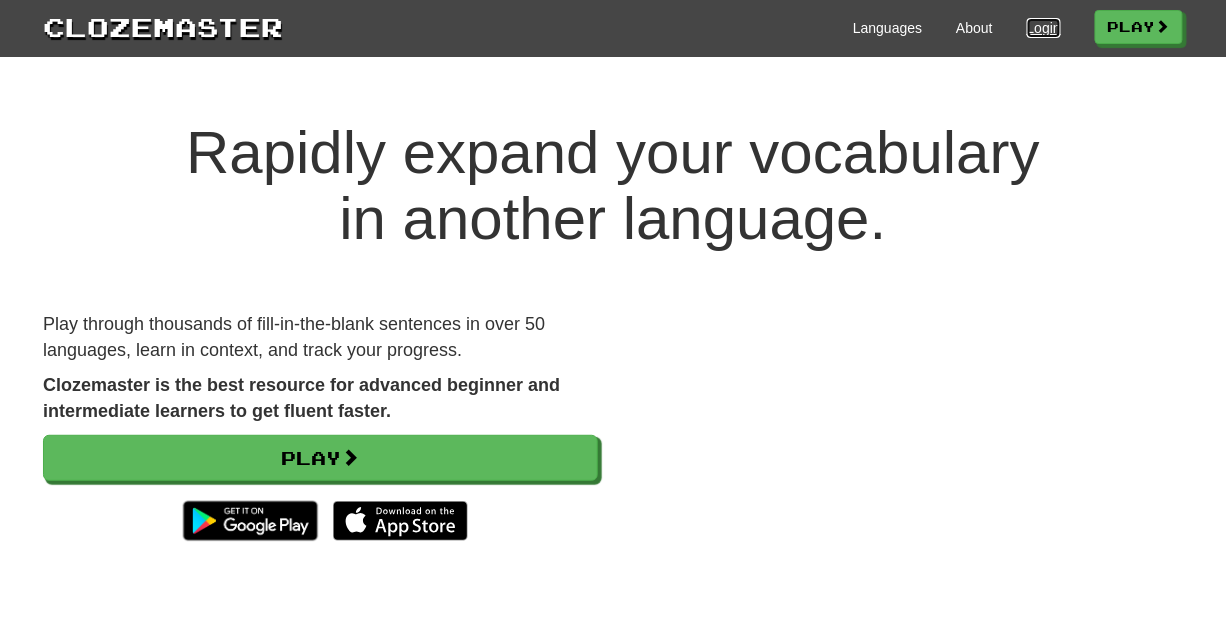click on "Login" at bounding box center [1044, 28] 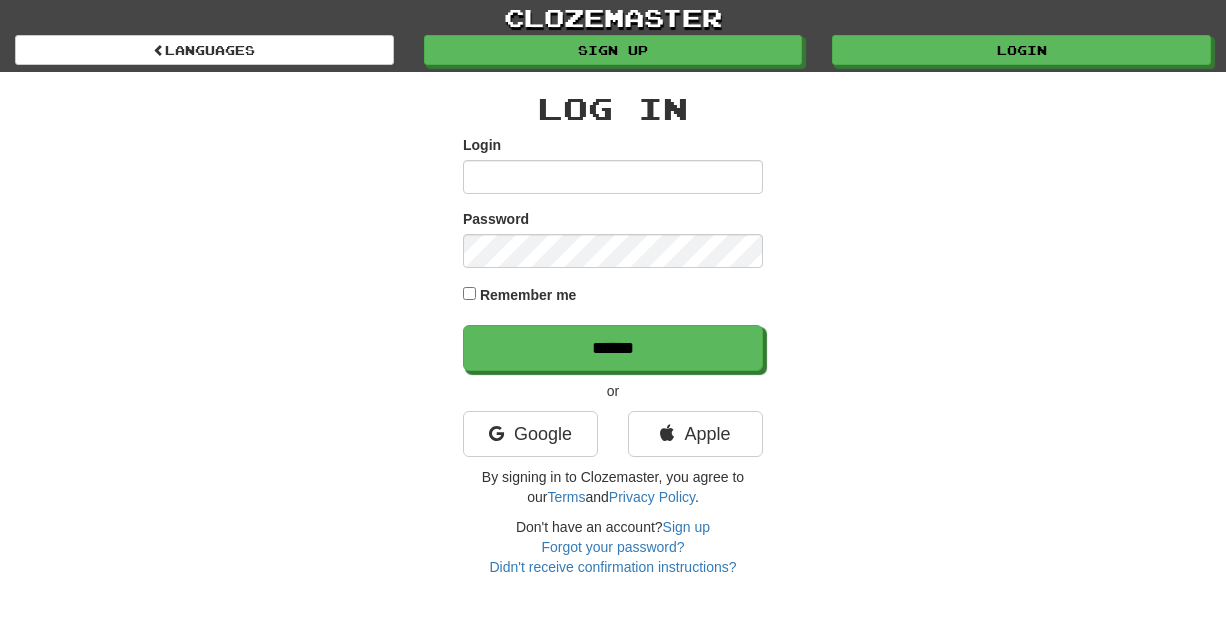 scroll, scrollTop: 0, scrollLeft: 0, axis: both 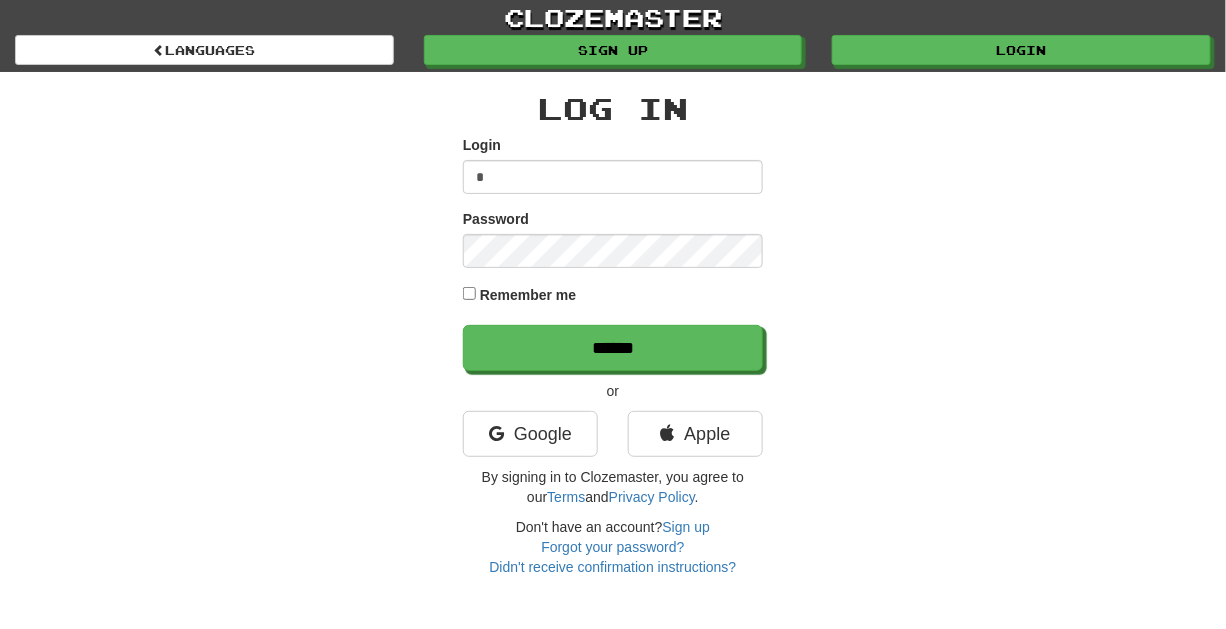 type on "**********" 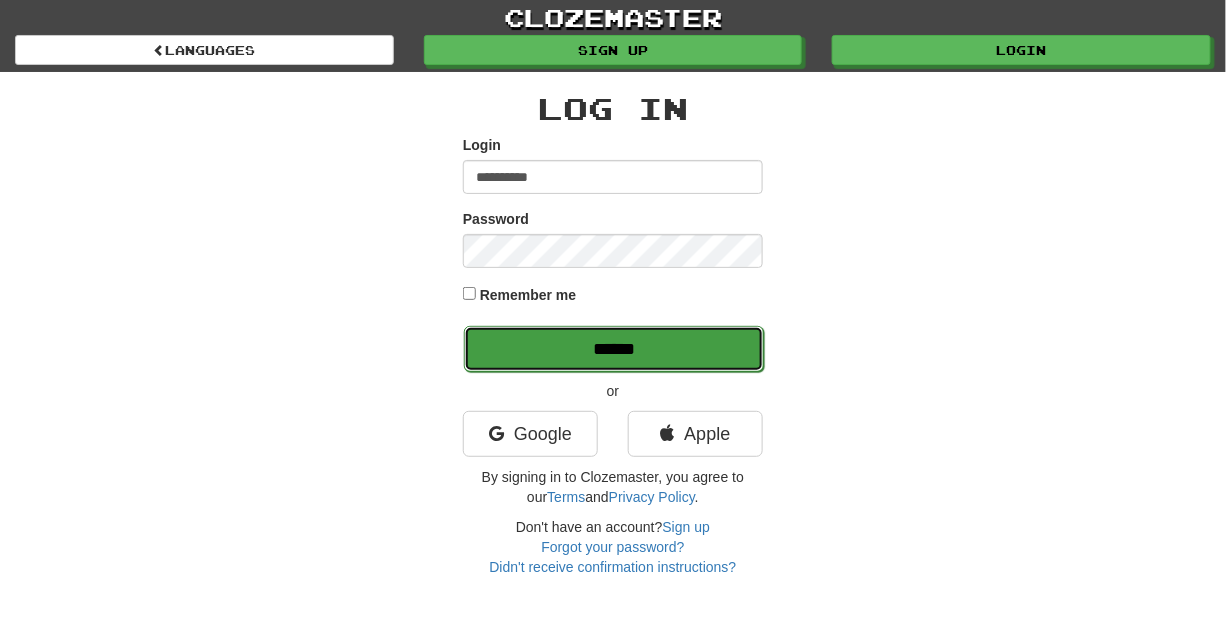 click on "******" at bounding box center (614, 349) 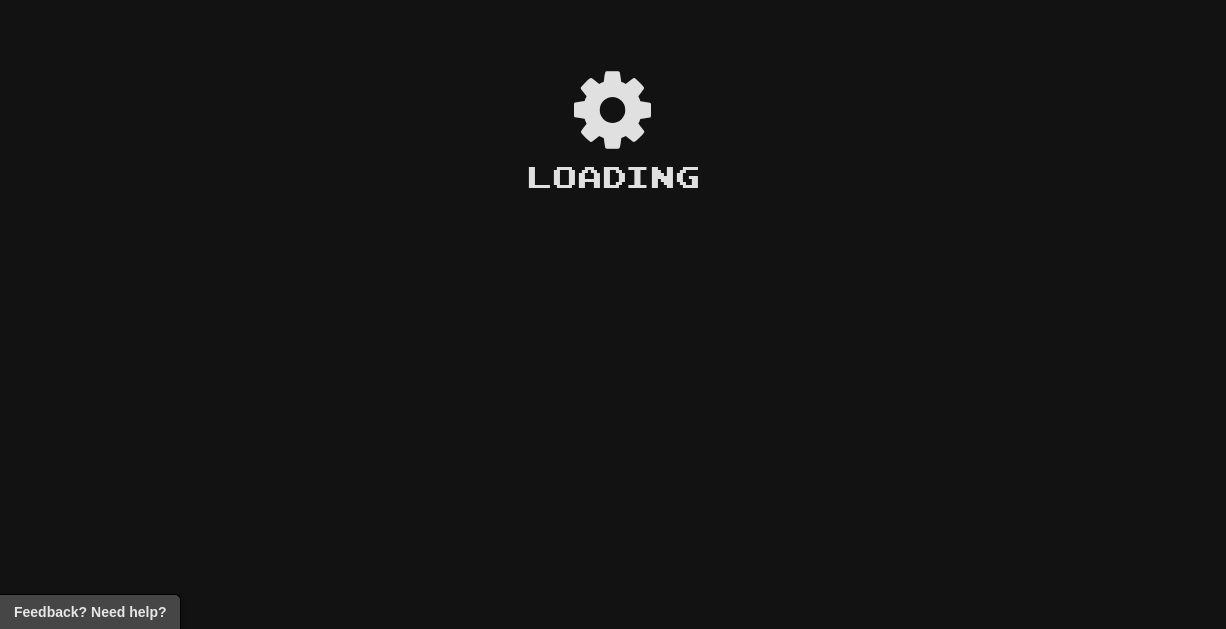 scroll, scrollTop: 0, scrollLeft: 0, axis: both 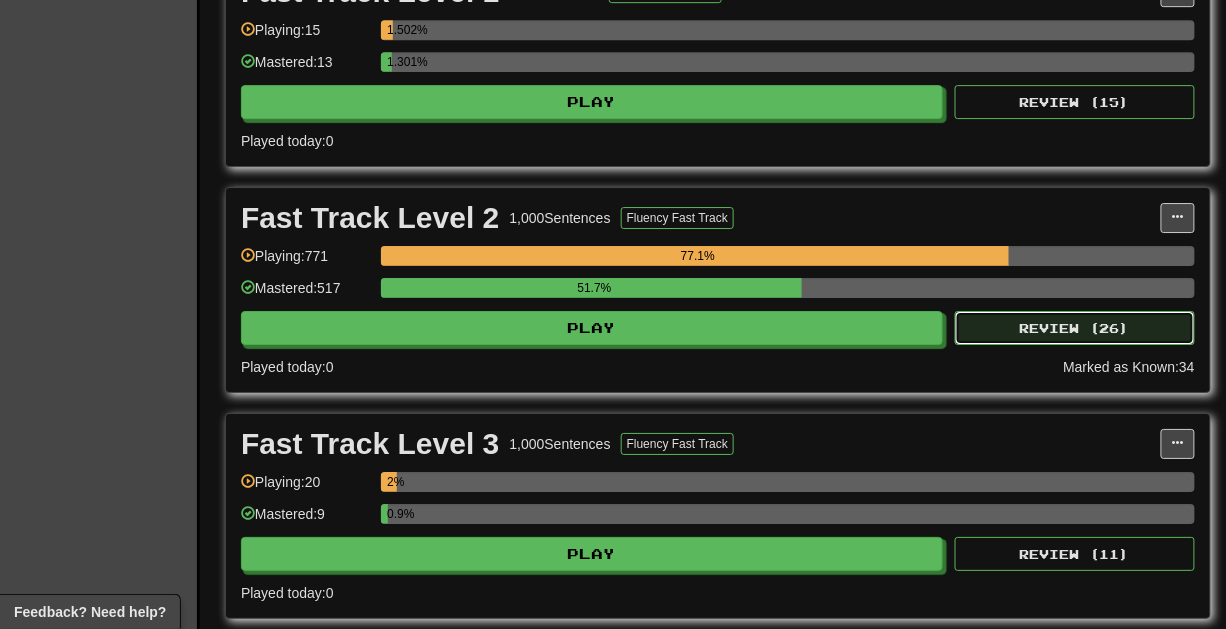 click on "Review ( 26 )" at bounding box center [1075, 328] 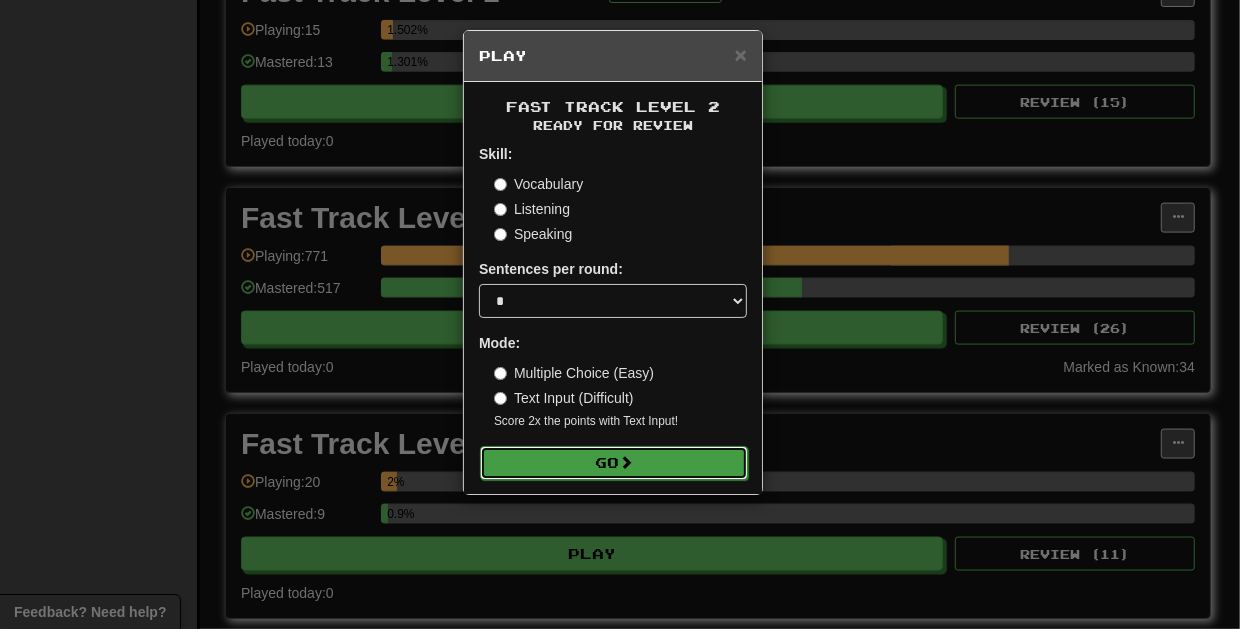 click on "Go" at bounding box center [614, 463] 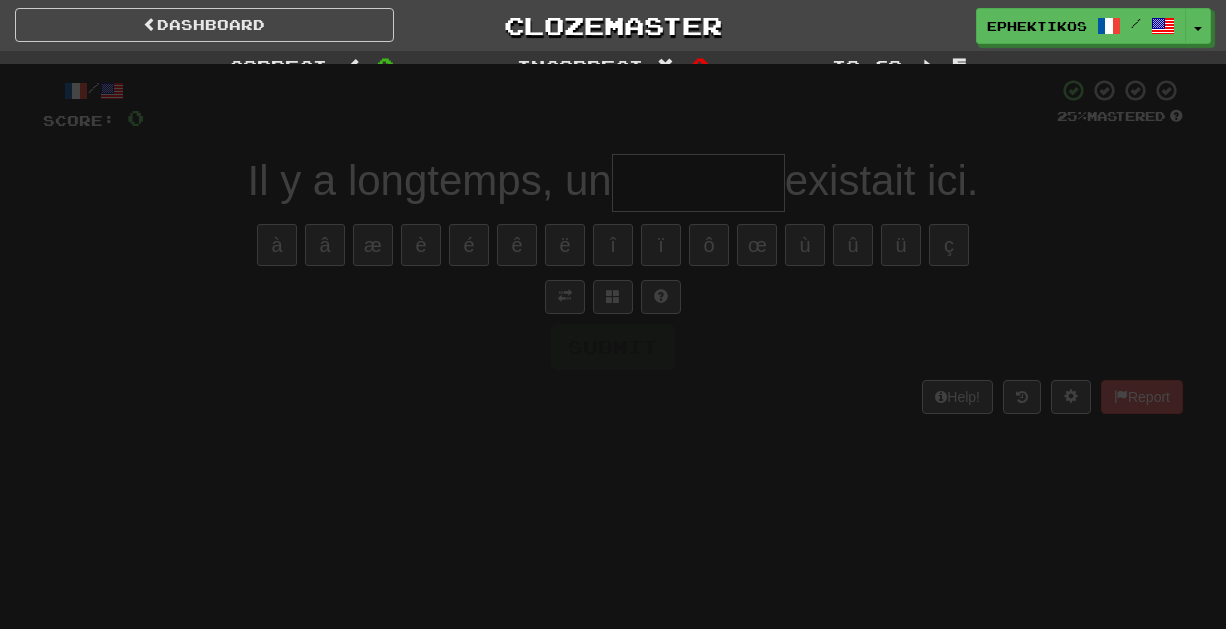 scroll, scrollTop: 0, scrollLeft: 0, axis: both 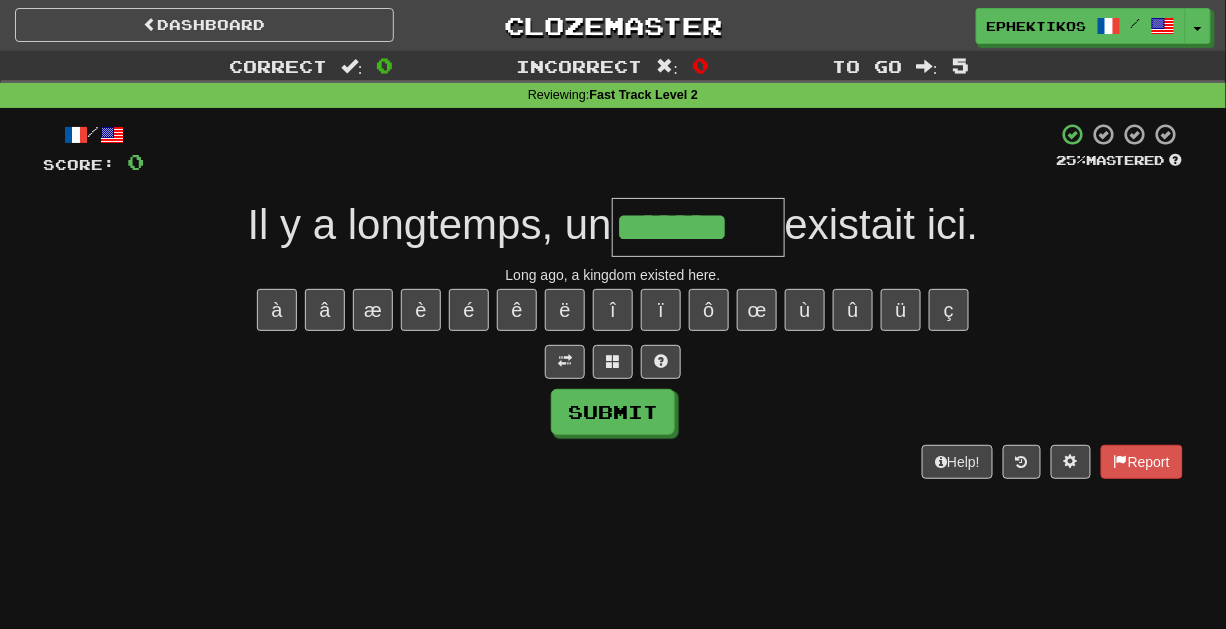 type on "*******" 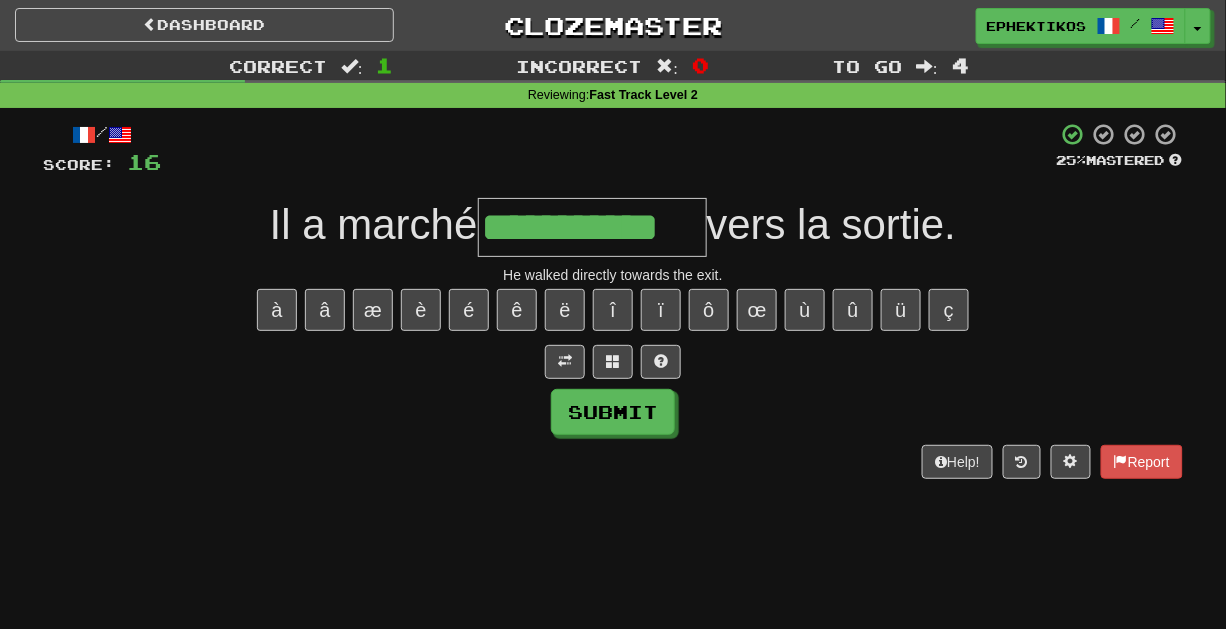 type on "**********" 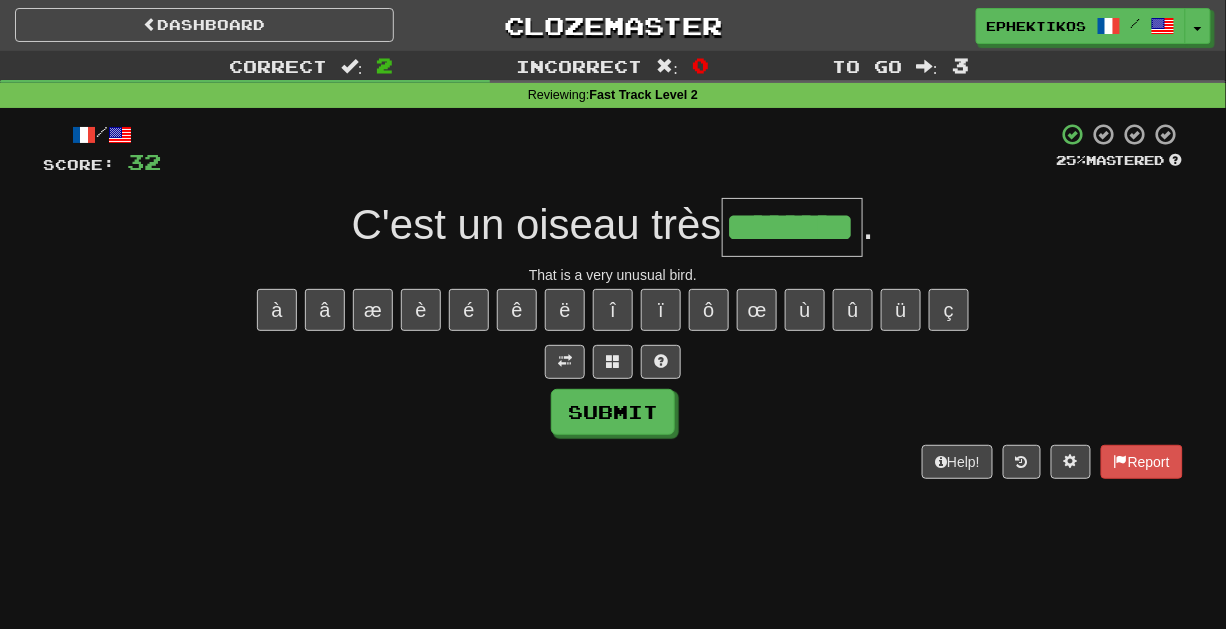 type on "********" 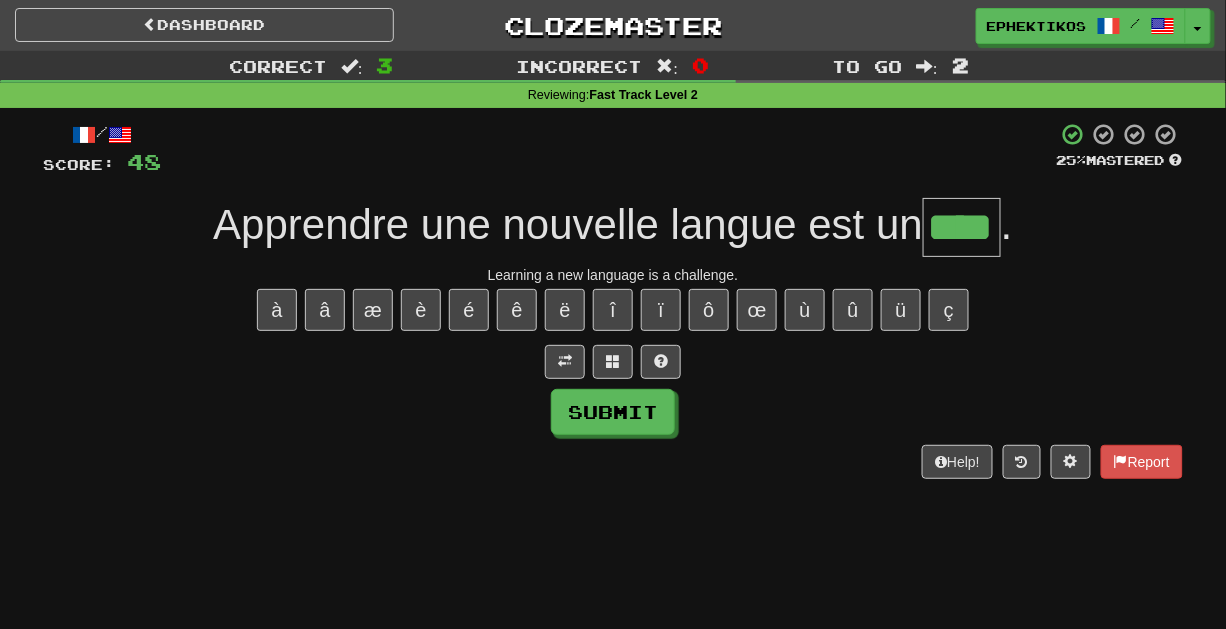 type on "****" 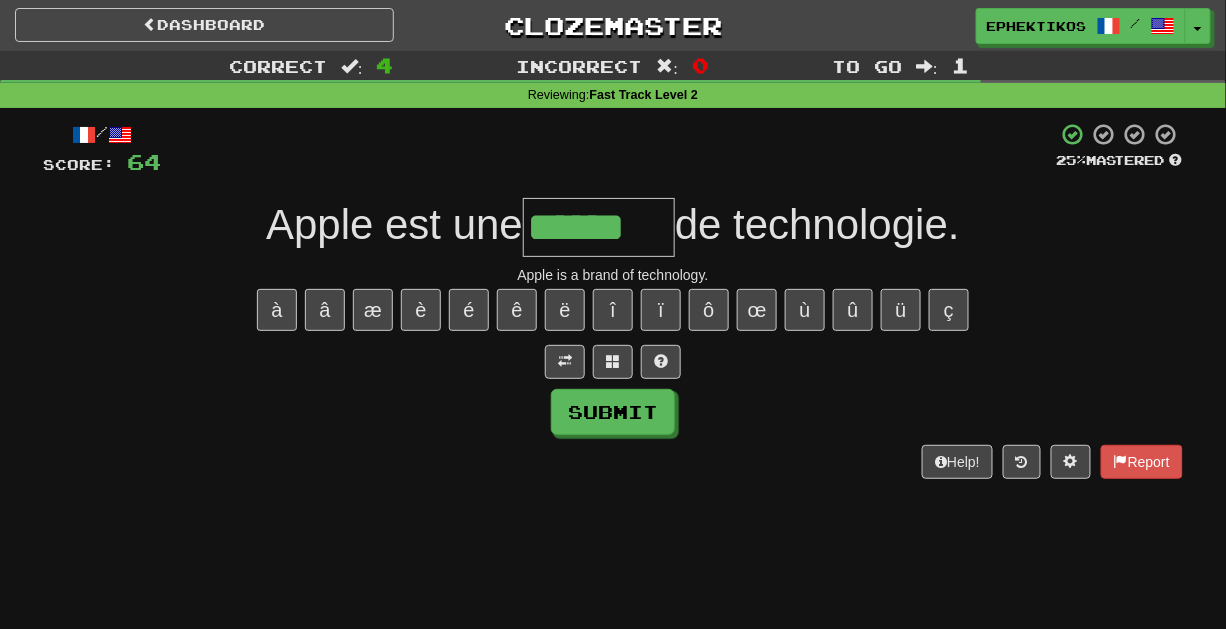 type on "******" 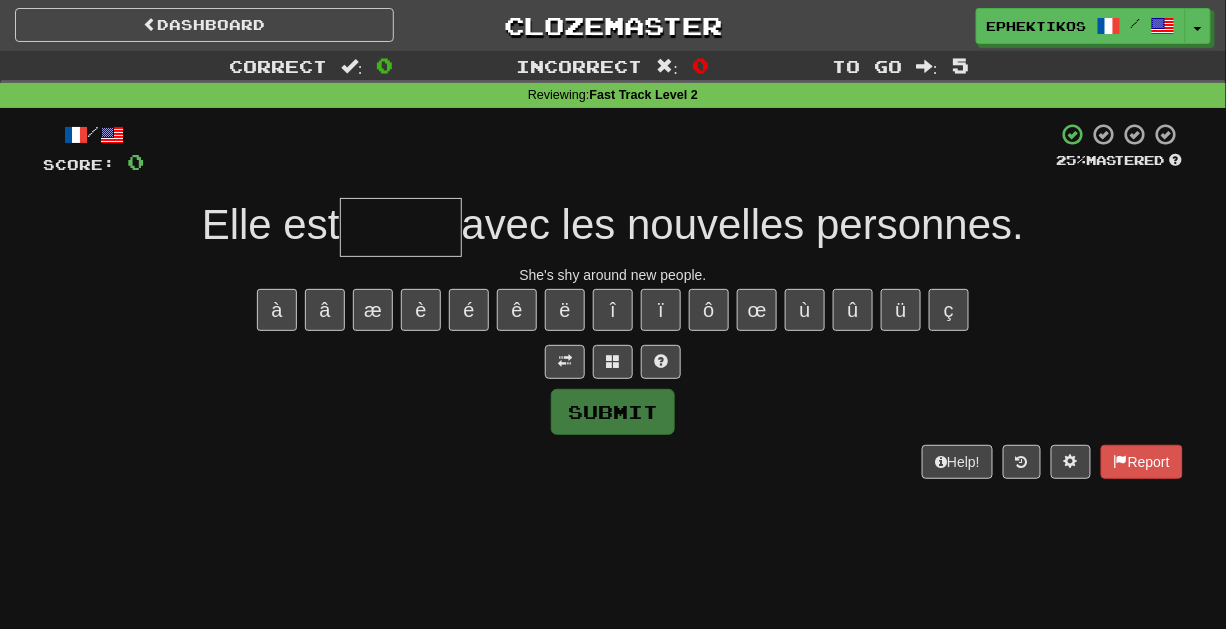 type on "*" 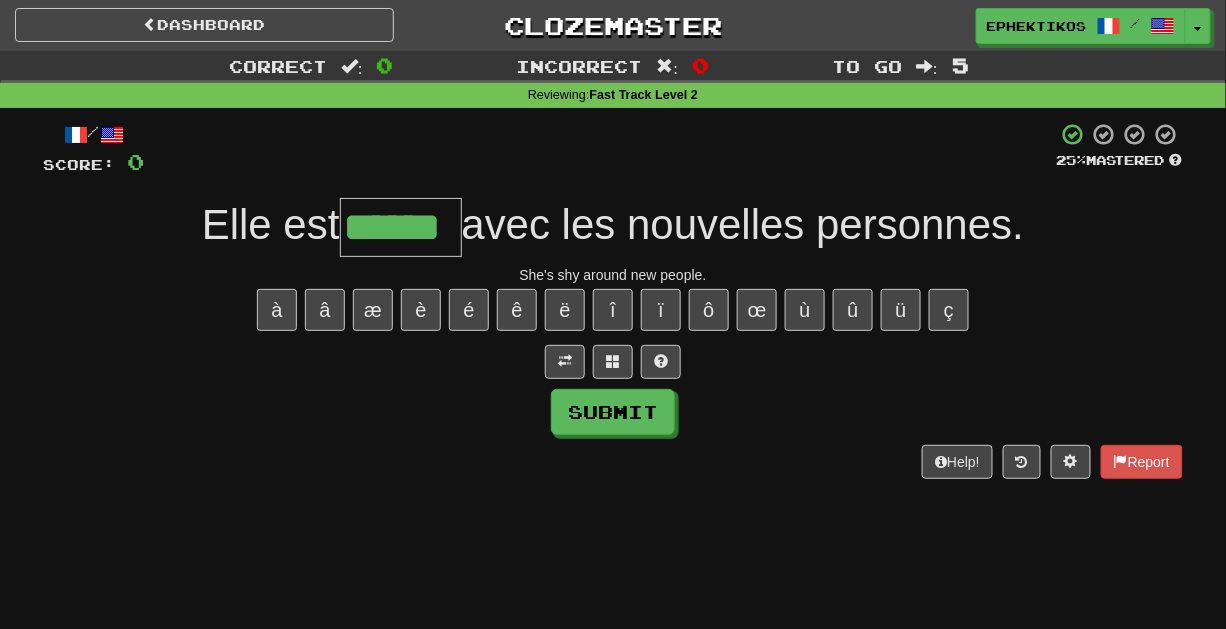 type on "******" 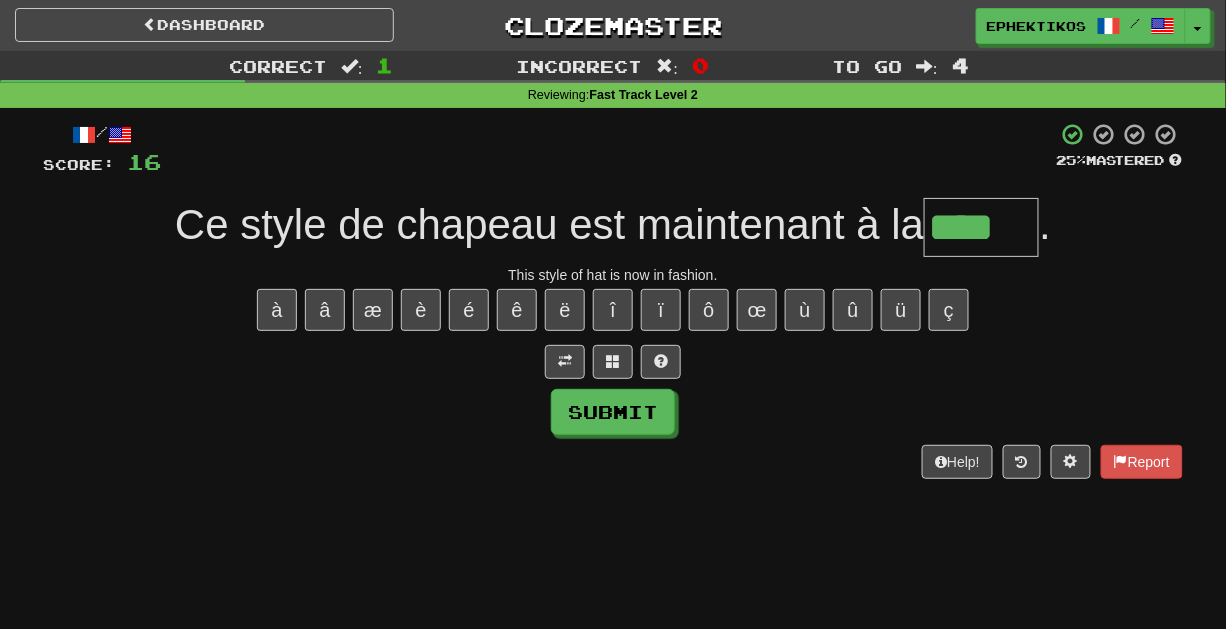 type on "****" 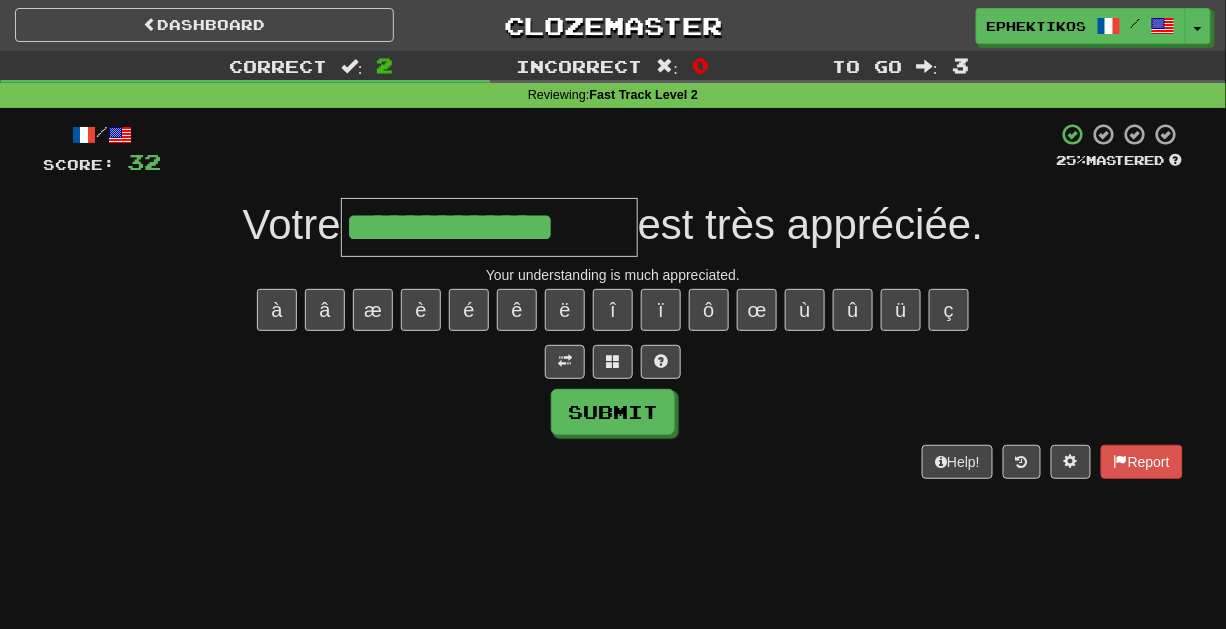 type on "**********" 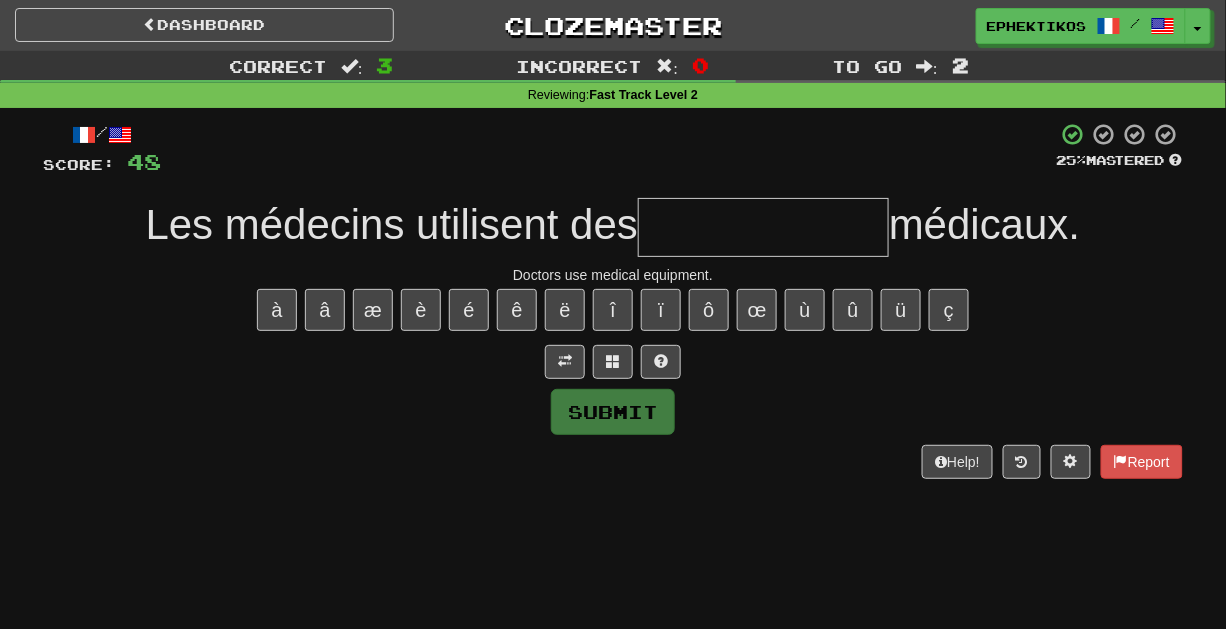 type on "*" 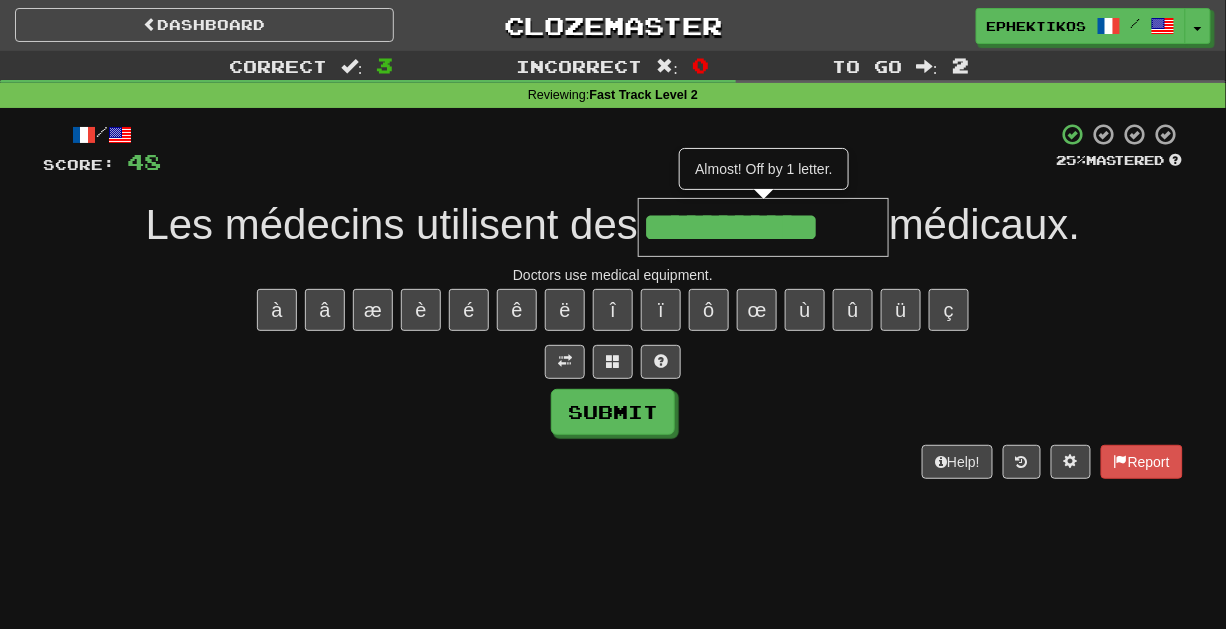 type on "**********" 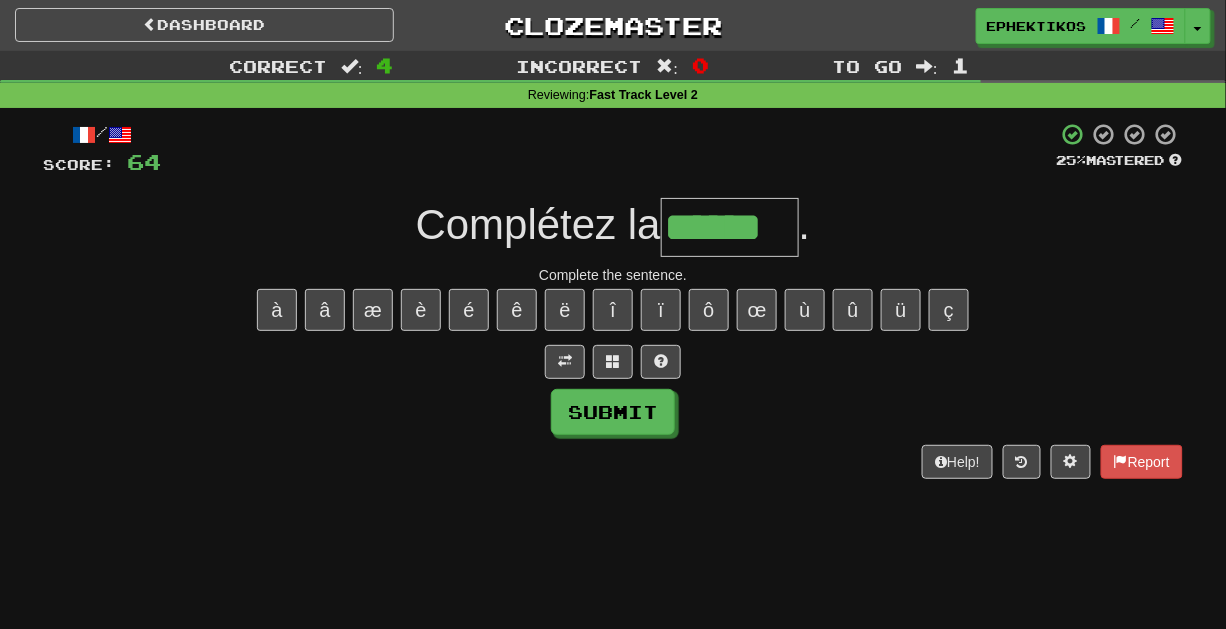 type on "******" 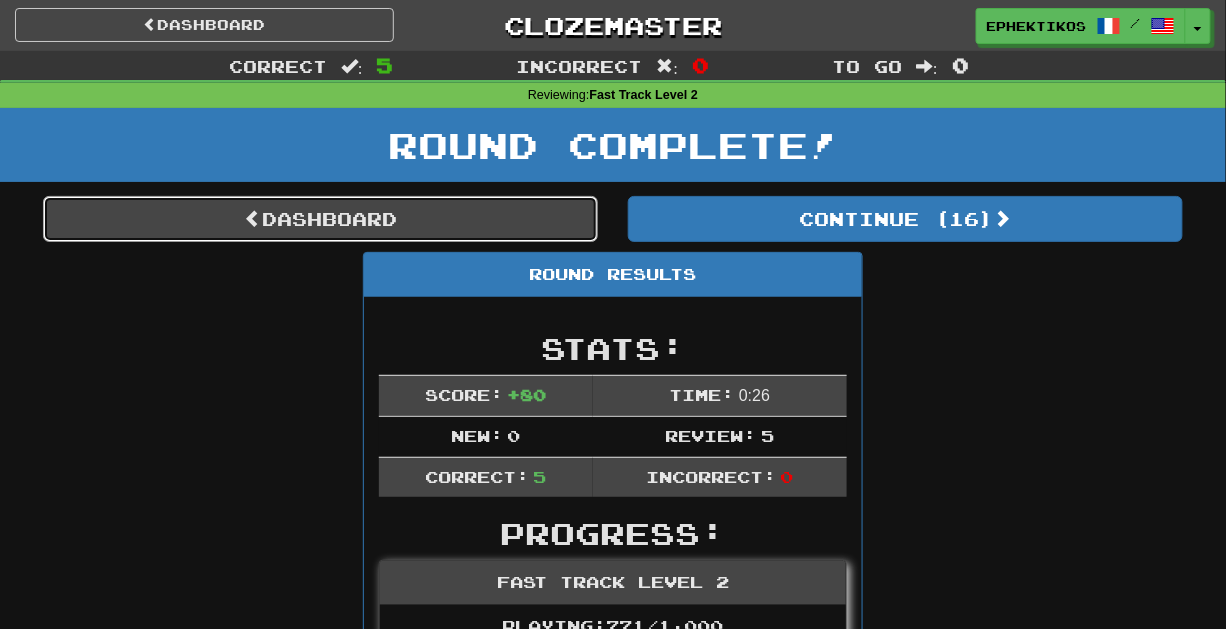 click on "Dashboard" at bounding box center [320, 219] 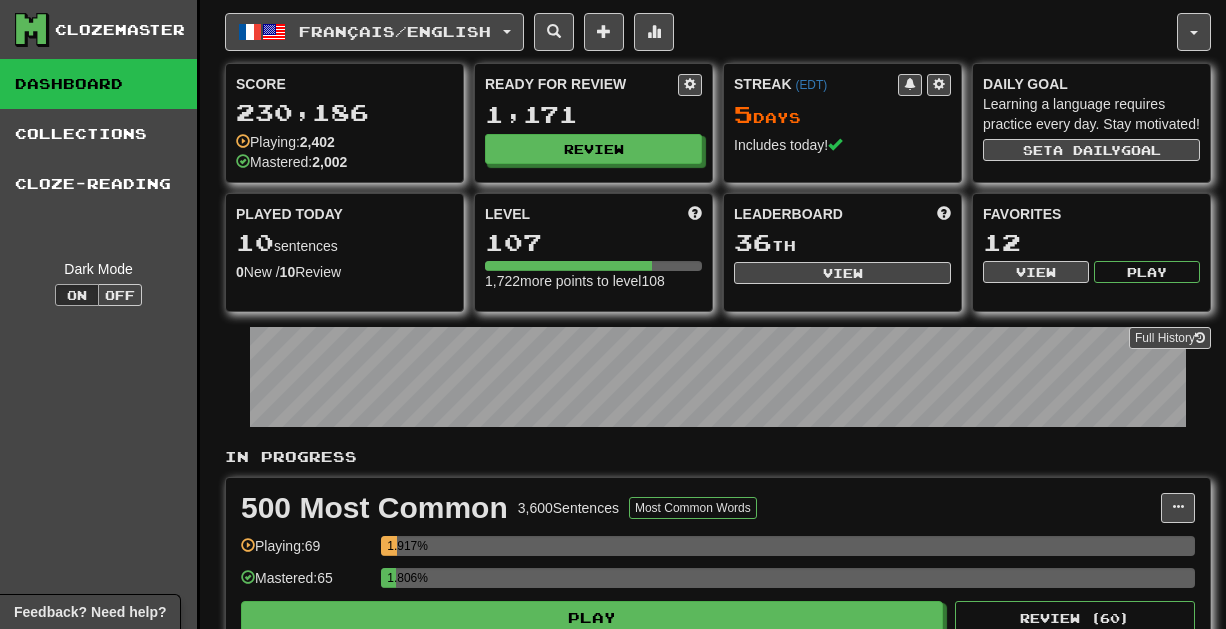 scroll, scrollTop: 0, scrollLeft: 0, axis: both 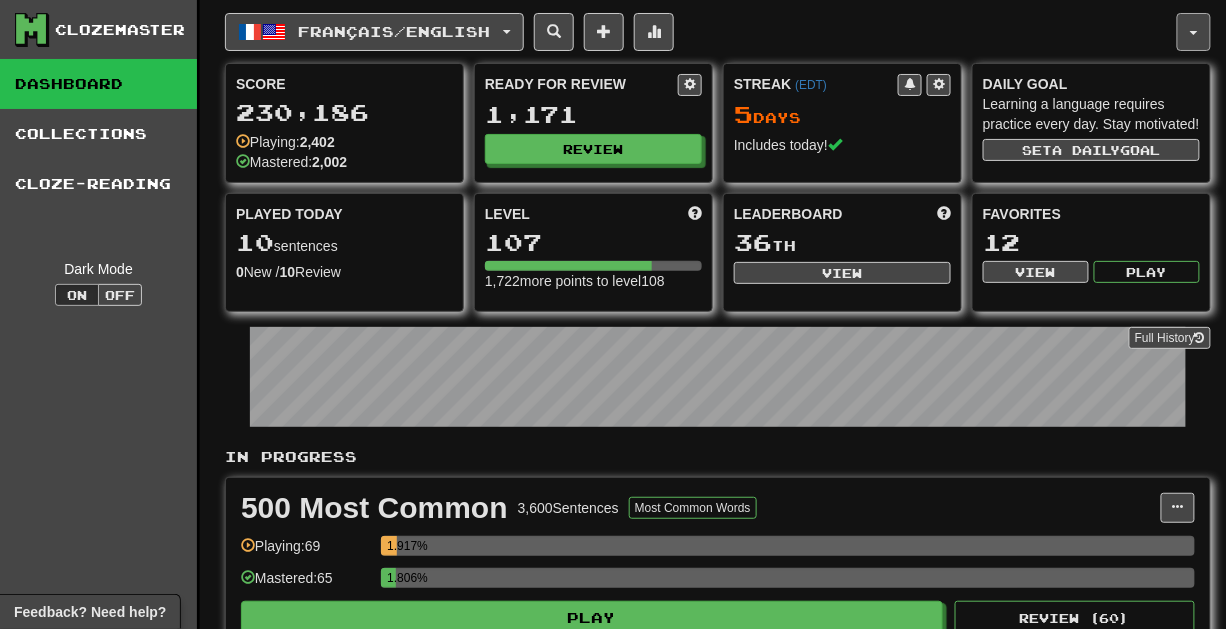click at bounding box center (1194, 32) 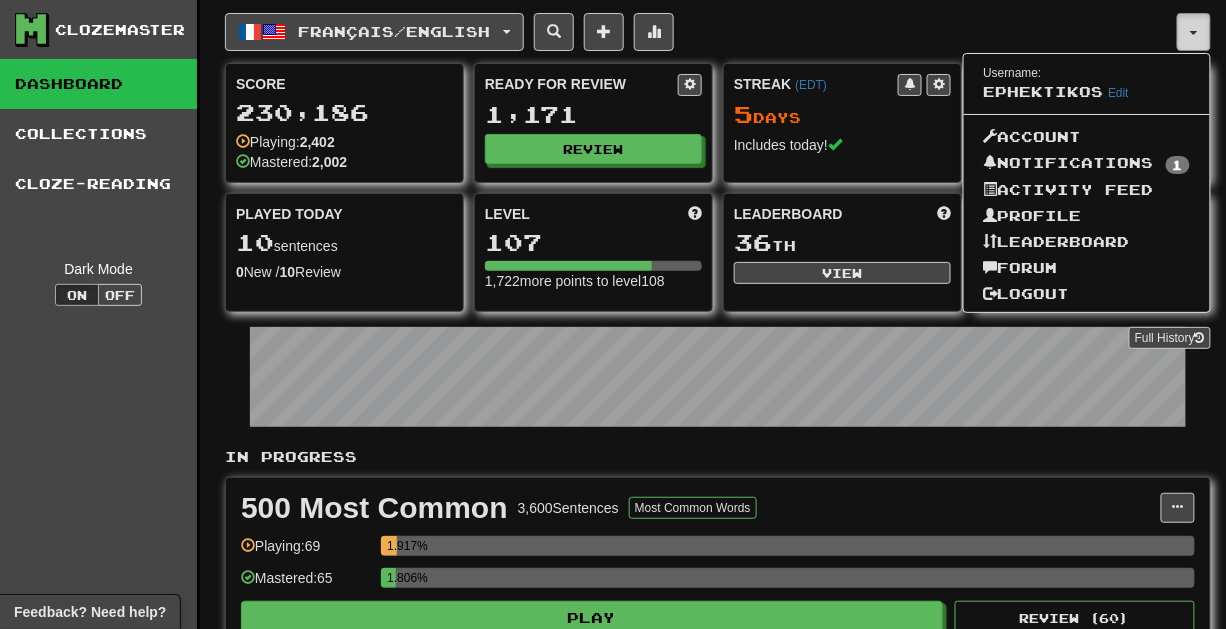 click at bounding box center (1194, 32) 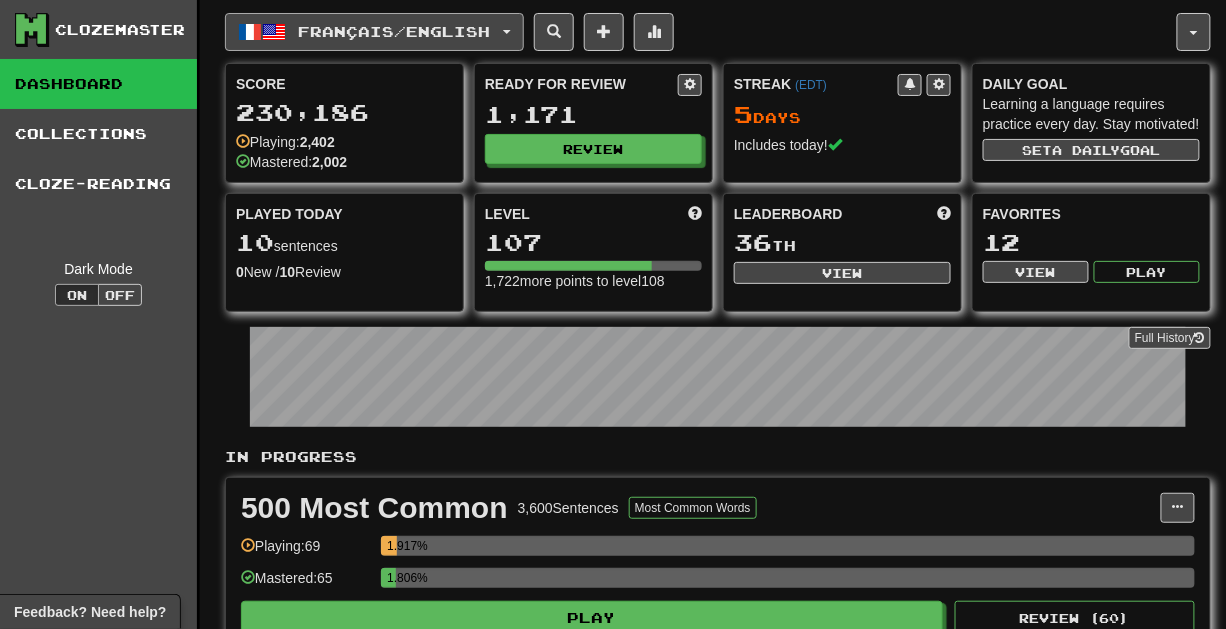 click on "Français  /  English" at bounding box center (395, 31) 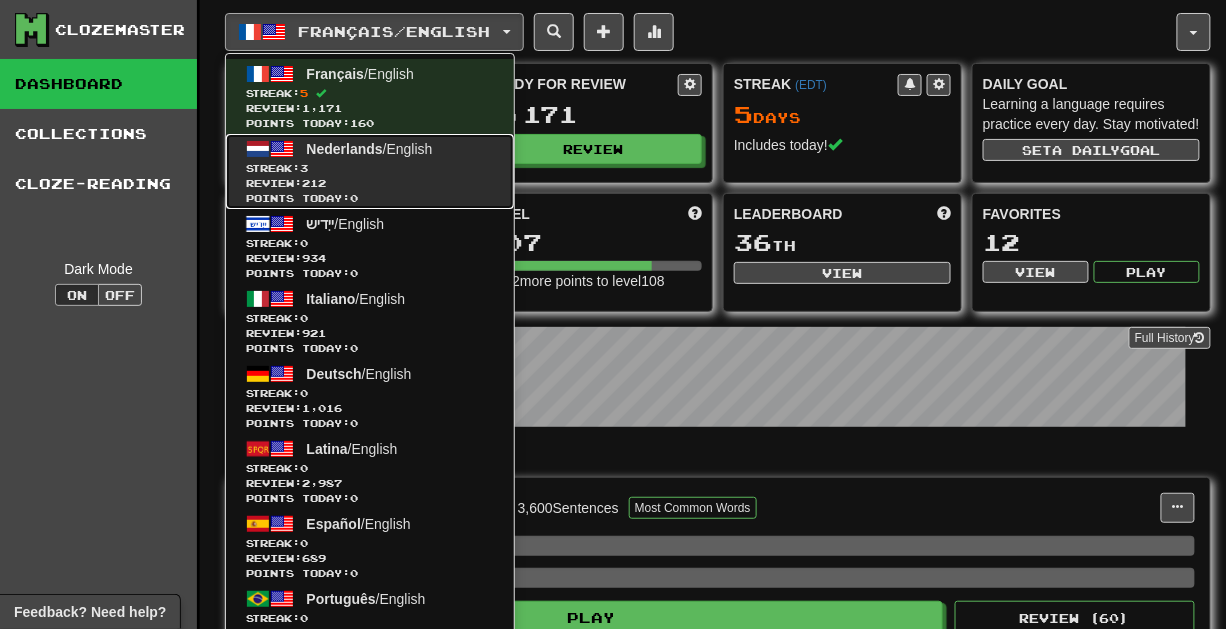 click on "Streak:  3" at bounding box center [370, 168] 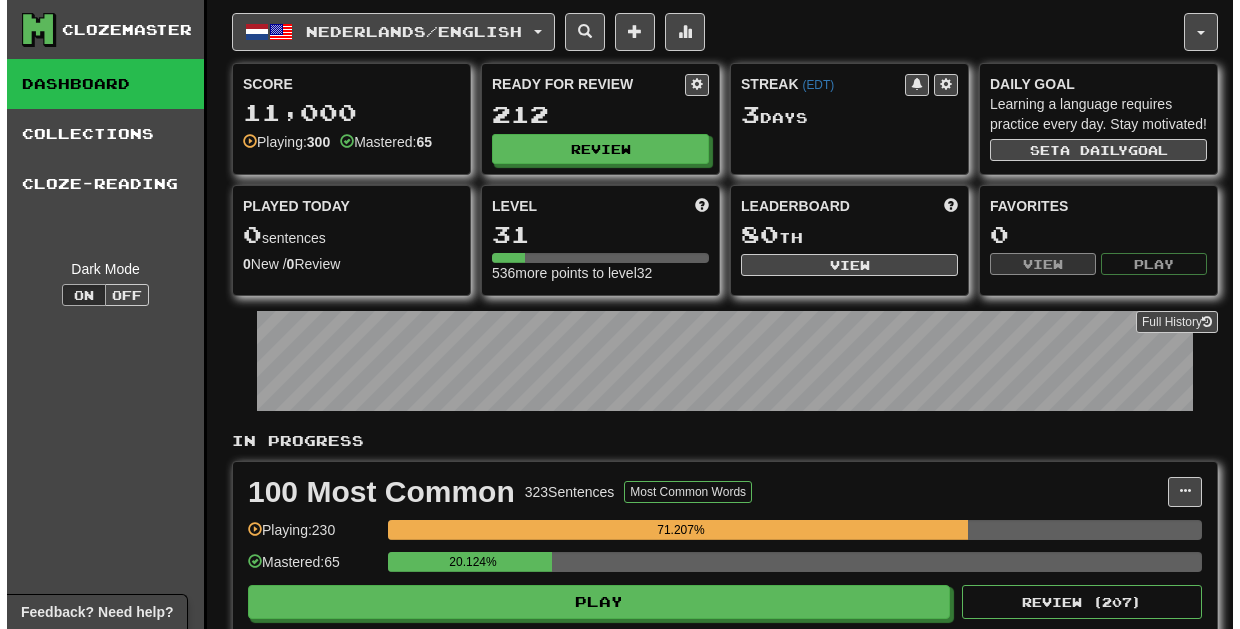 scroll, scrollTop: 0, scrollLeft: 0, axis: both 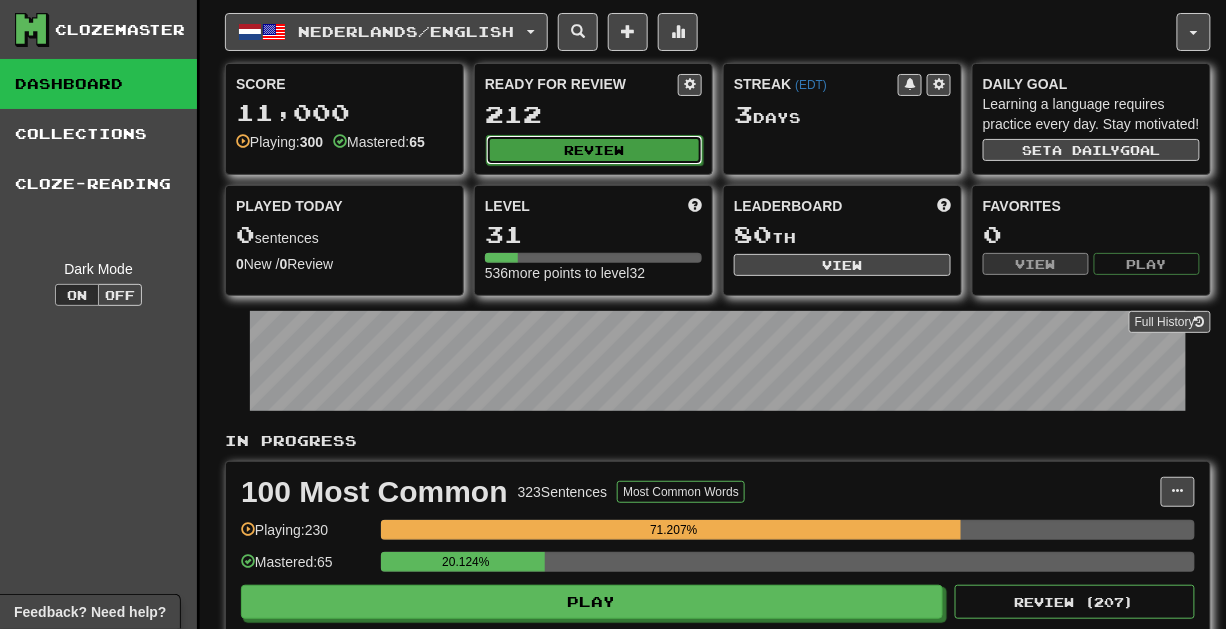 click on "Review" at bounding box center (594, 150) 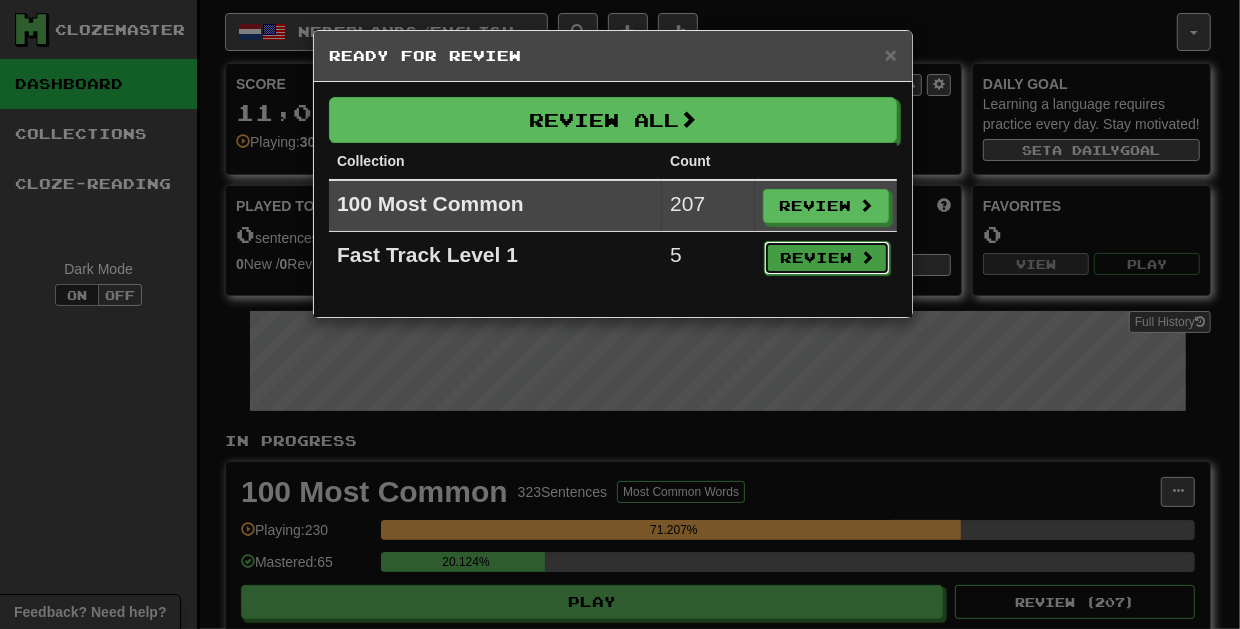 click on "Review" at bounding box center [827, 258] 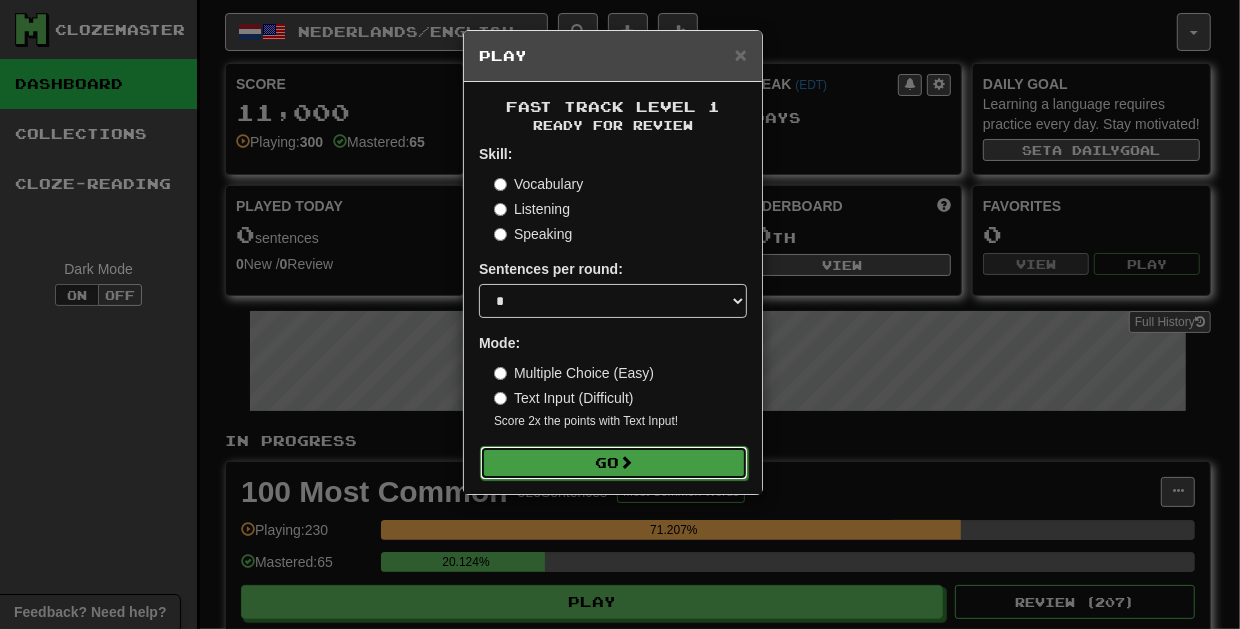 click on "Go" at bounding box center [614, 463] 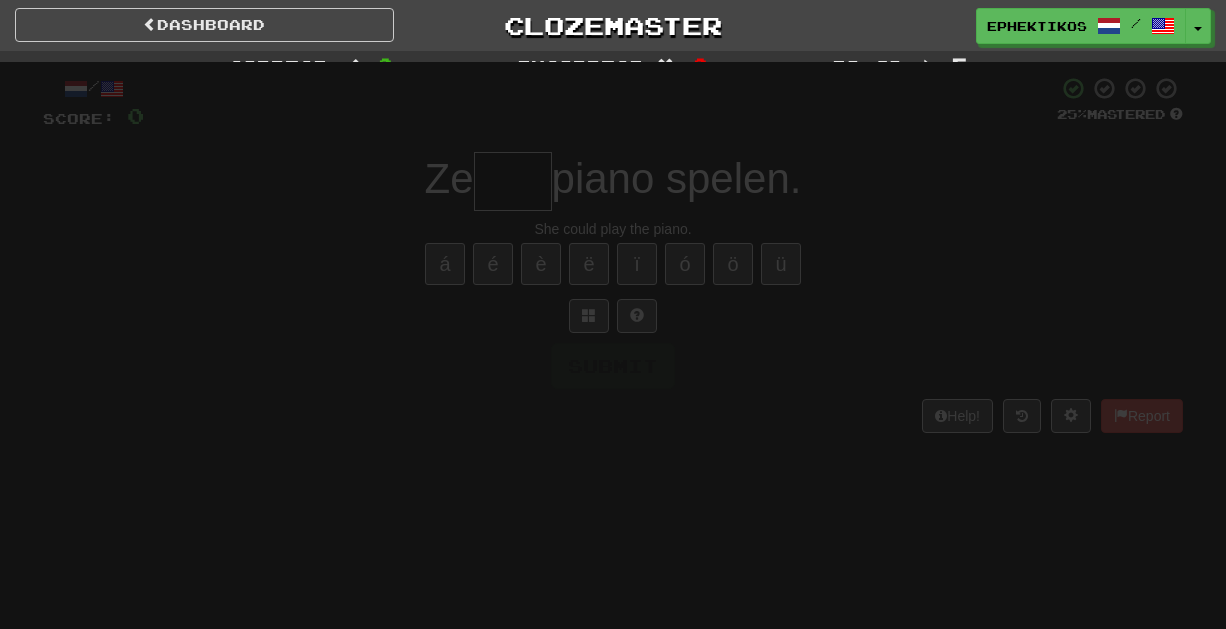 scroll, scrollTop: 0, scrollLeft: 0, axis: both 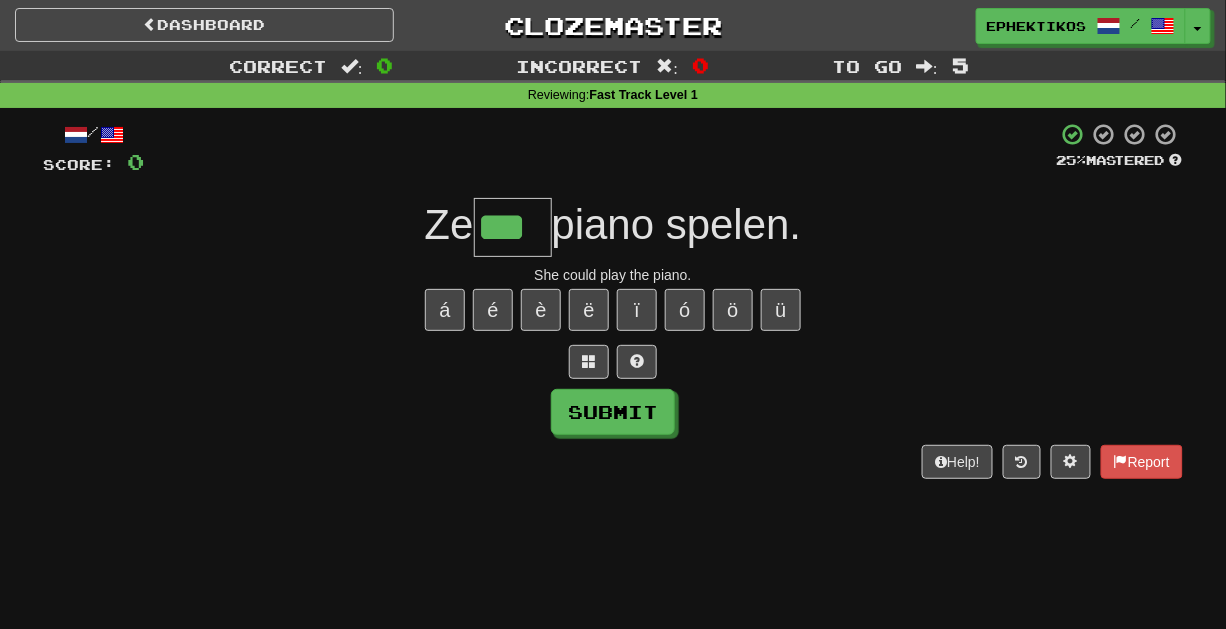 type on "***" 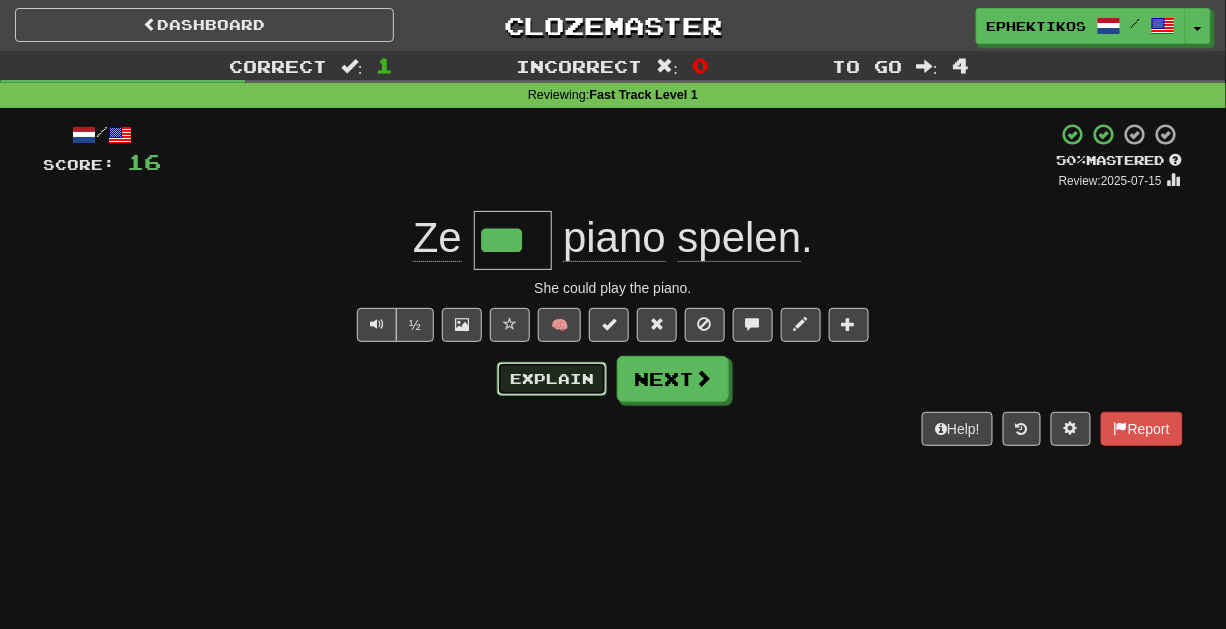 click on "Explain" at bounding box center [552, 379] 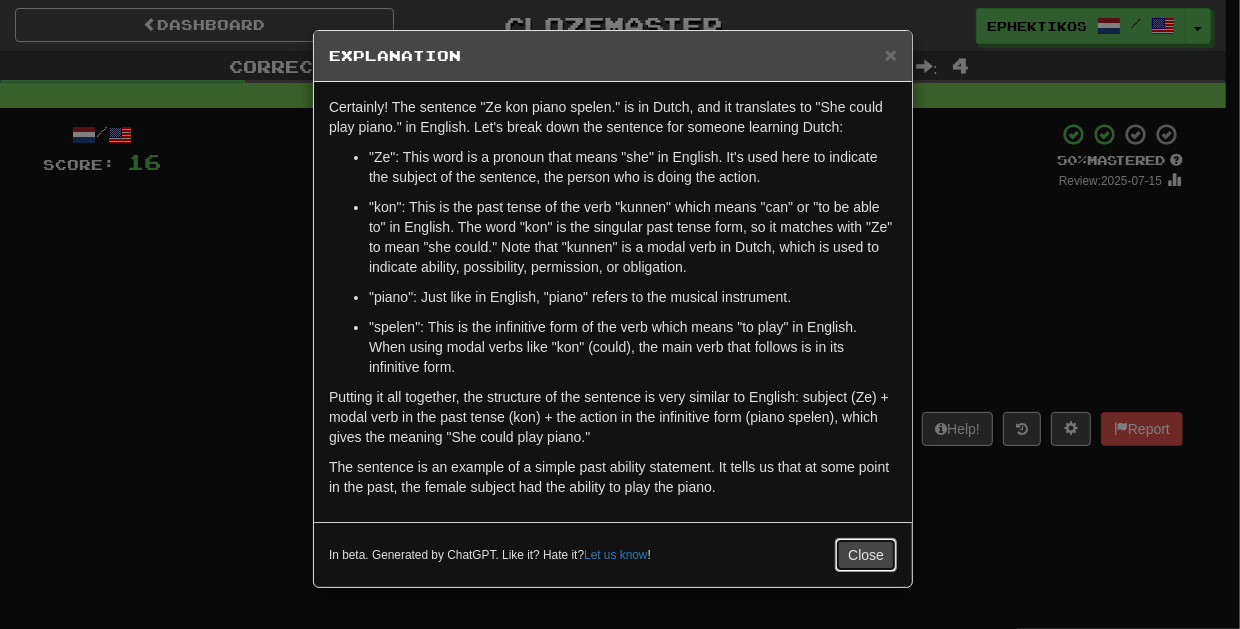 click on "Close" at bounding box center (866, 555) 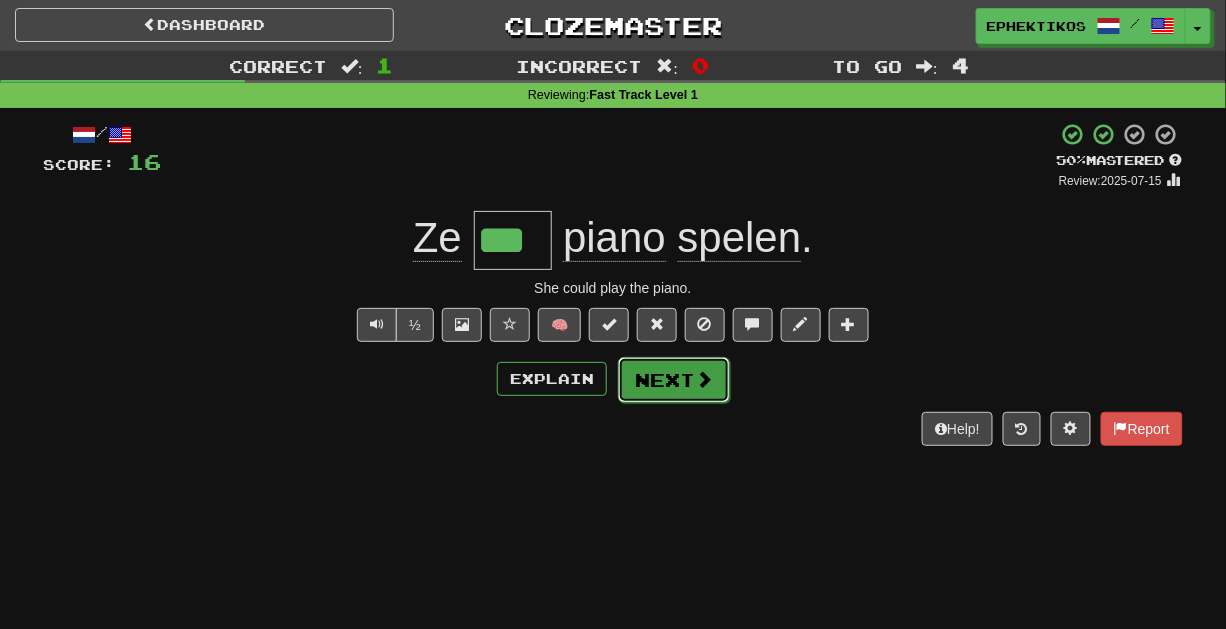 click on "Next" at bounding box center [674, 380] 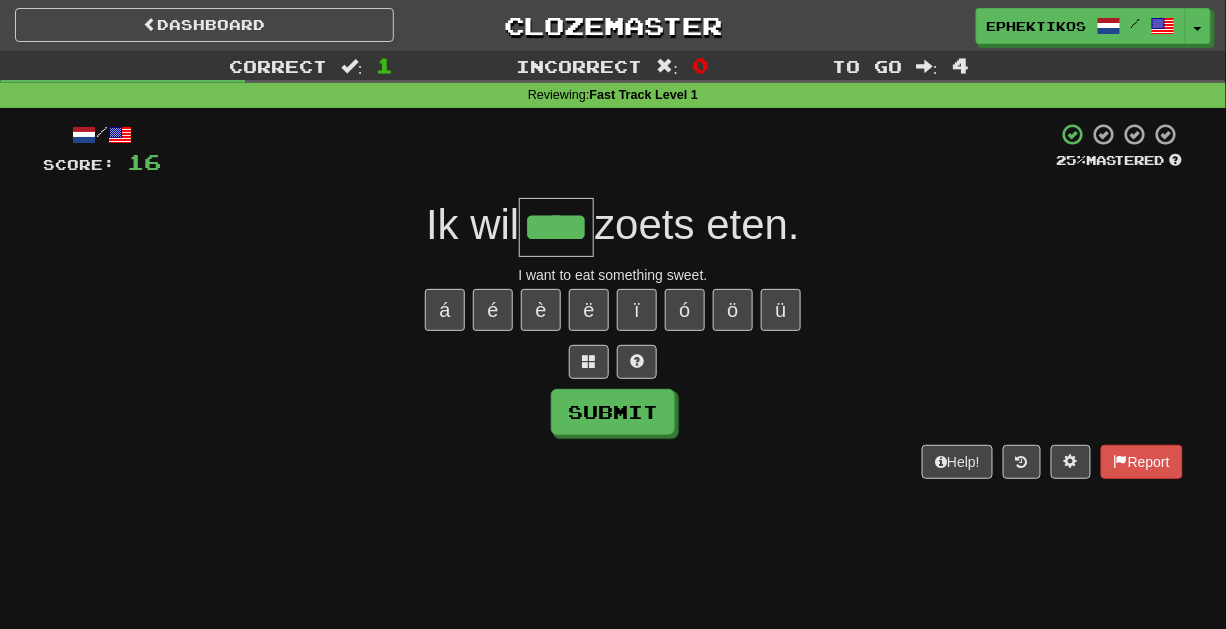 type on "****" 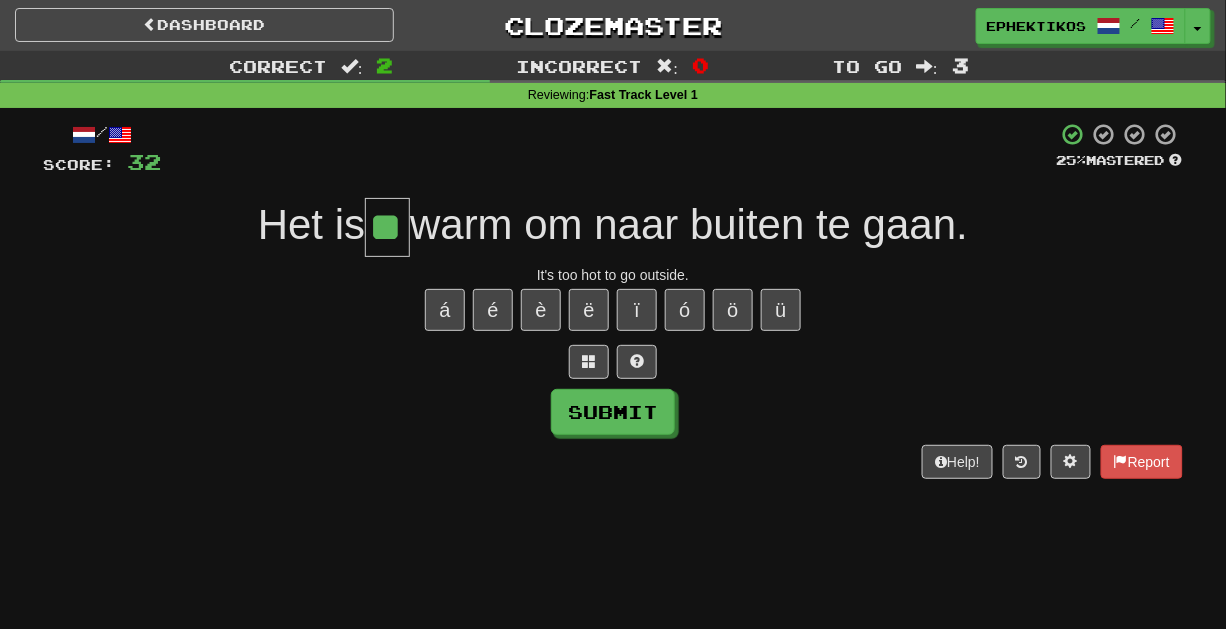 type on "**" 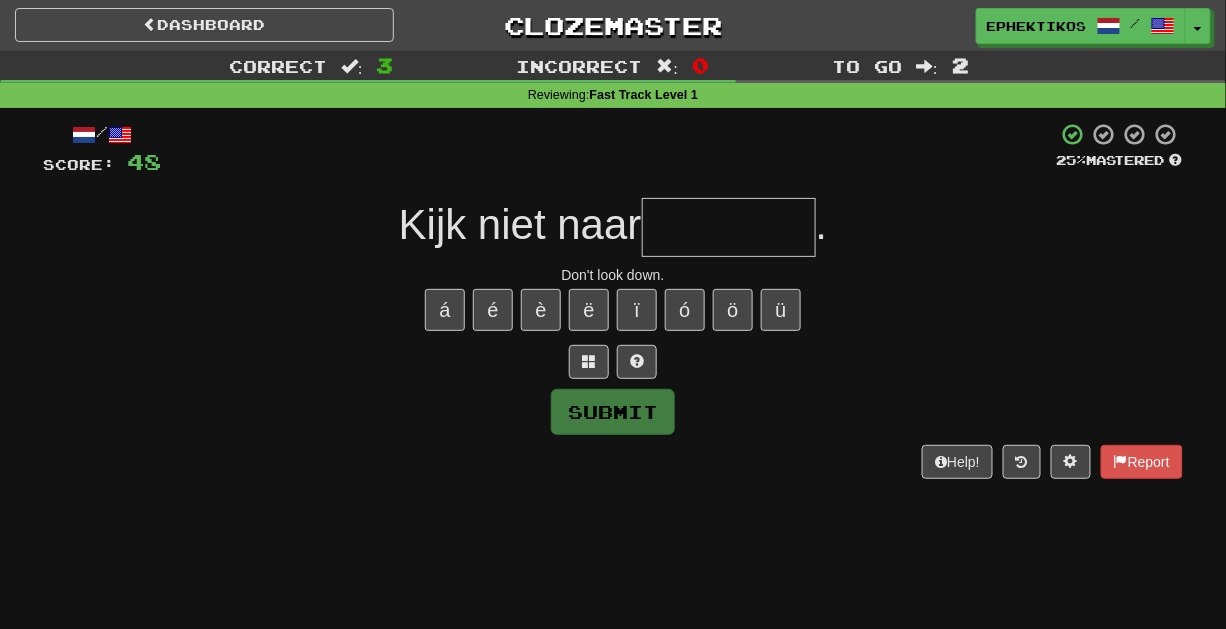 type on "*" 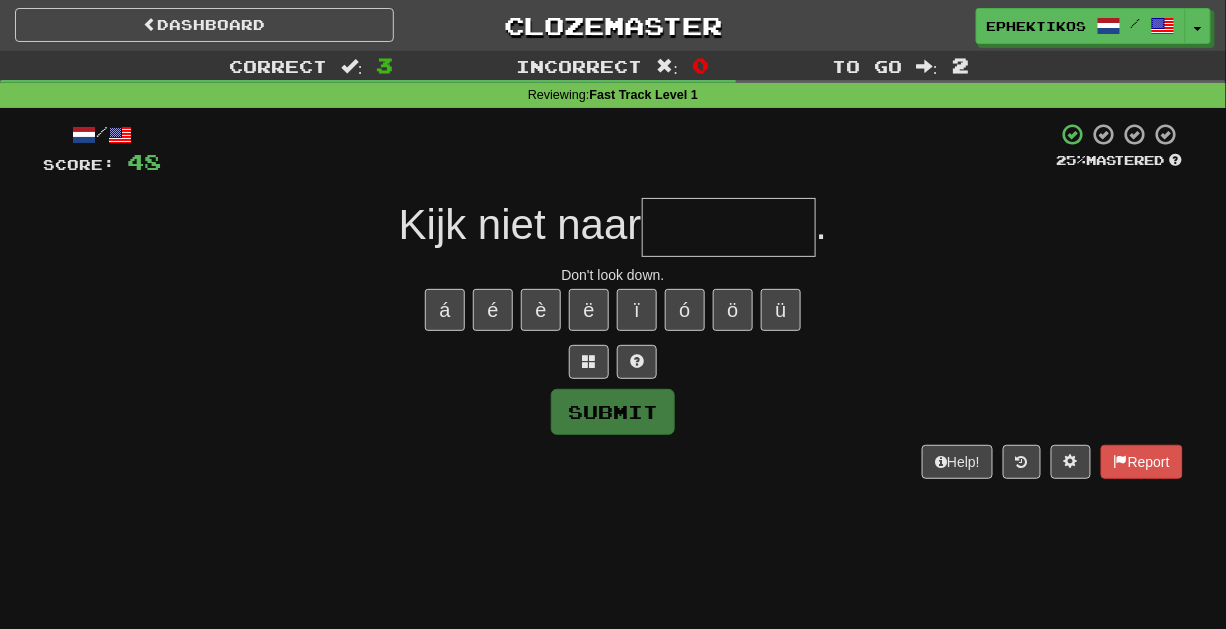type on "*" 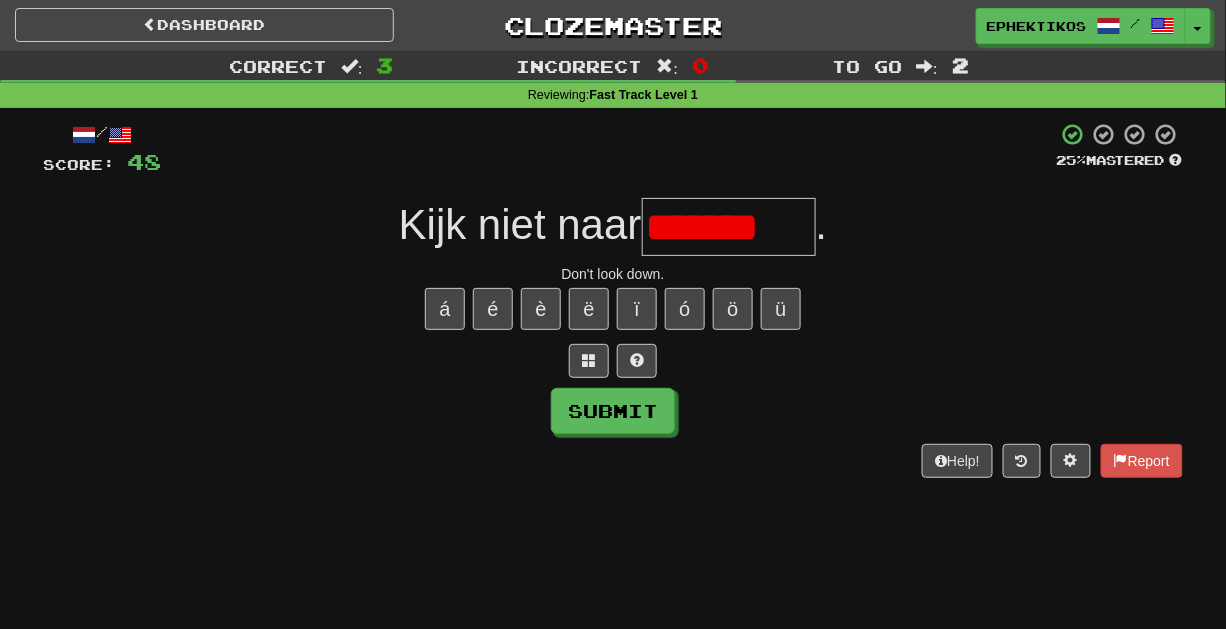 scroll, scrollTop: 0, scrollLeft: 0, axis: both 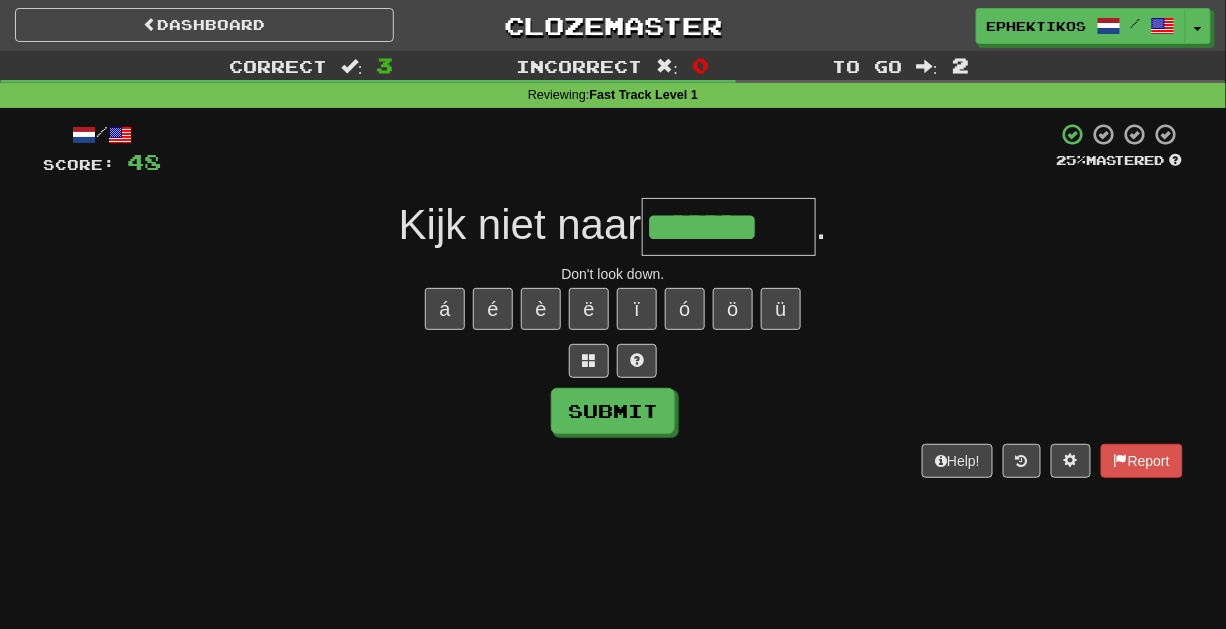type on "*******" 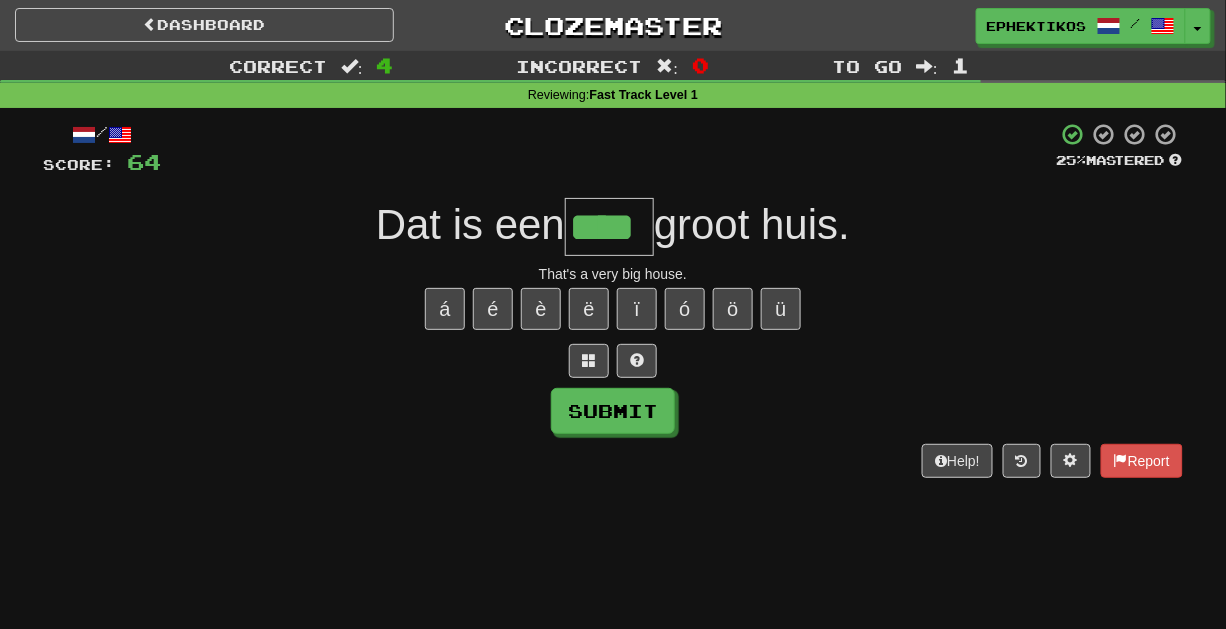 type on "****" 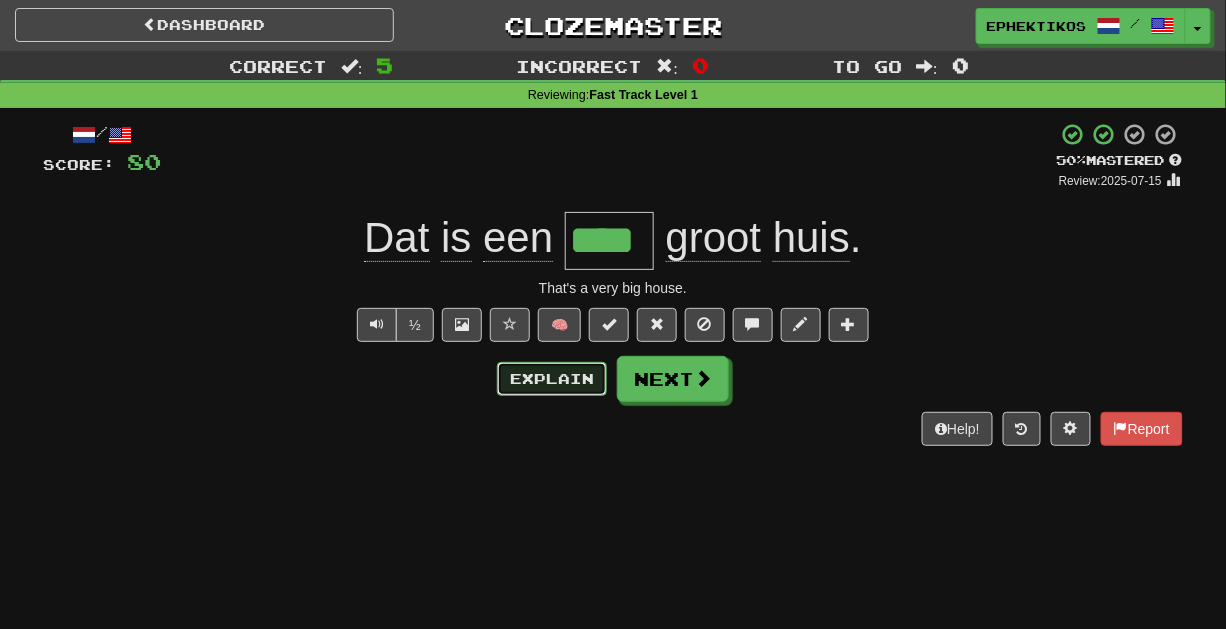 click on "Explain" at bounding box center [552, 379] 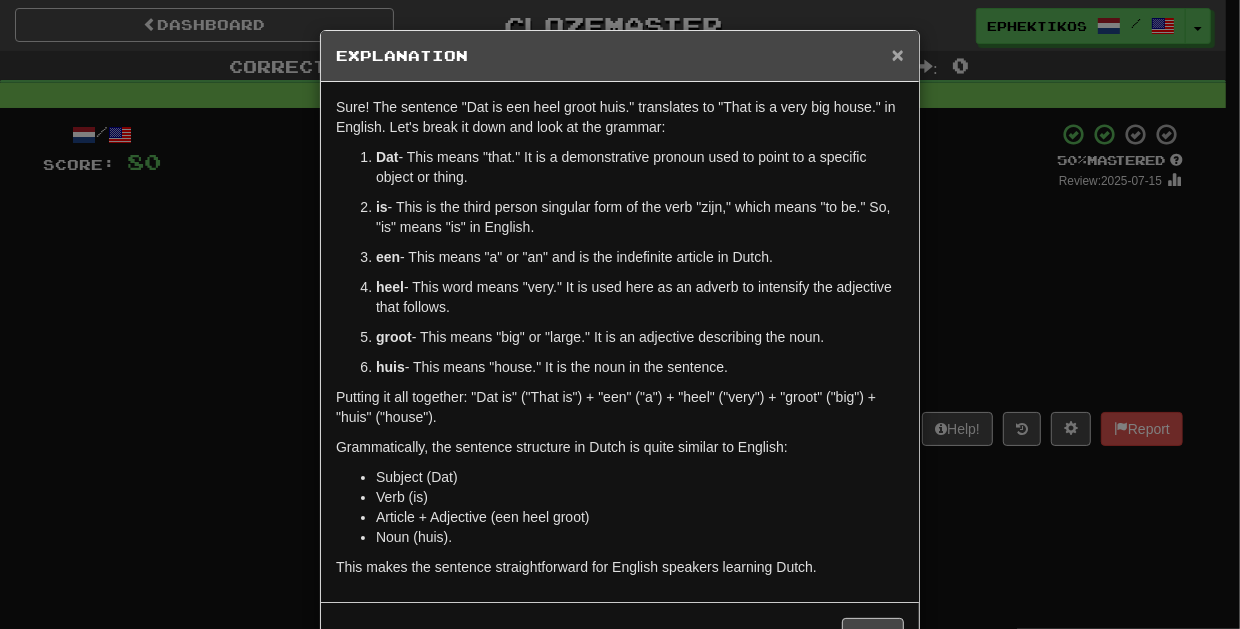 click on "×" at bounding box center (898, 54) 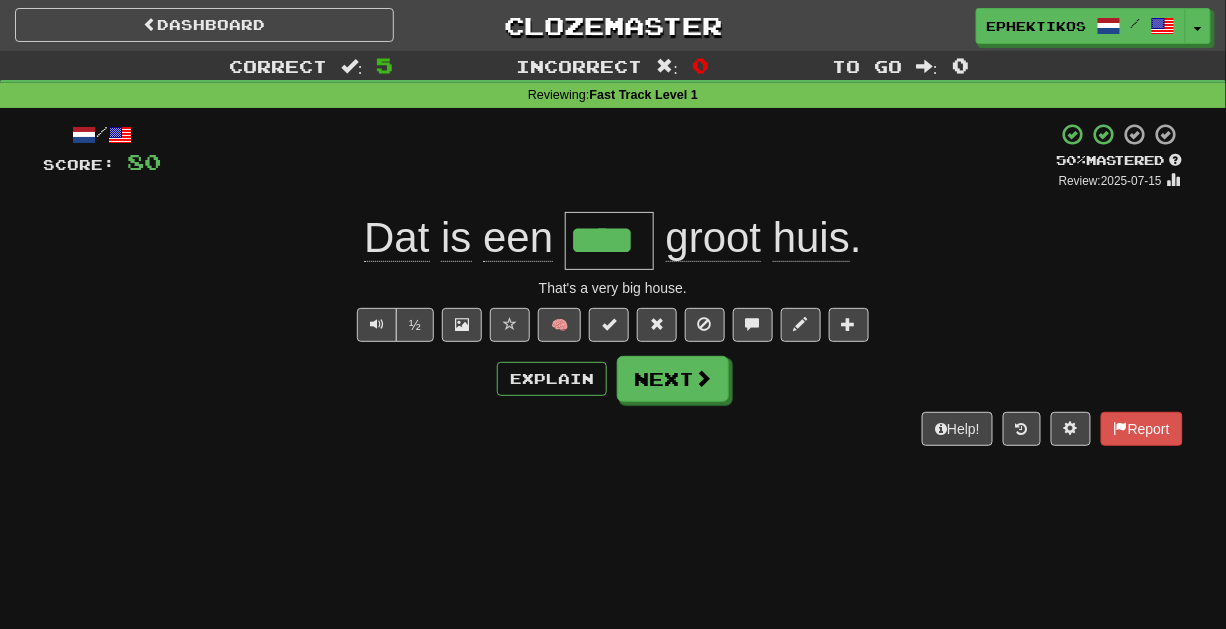 click on "****" at bounding box center (609, 241) 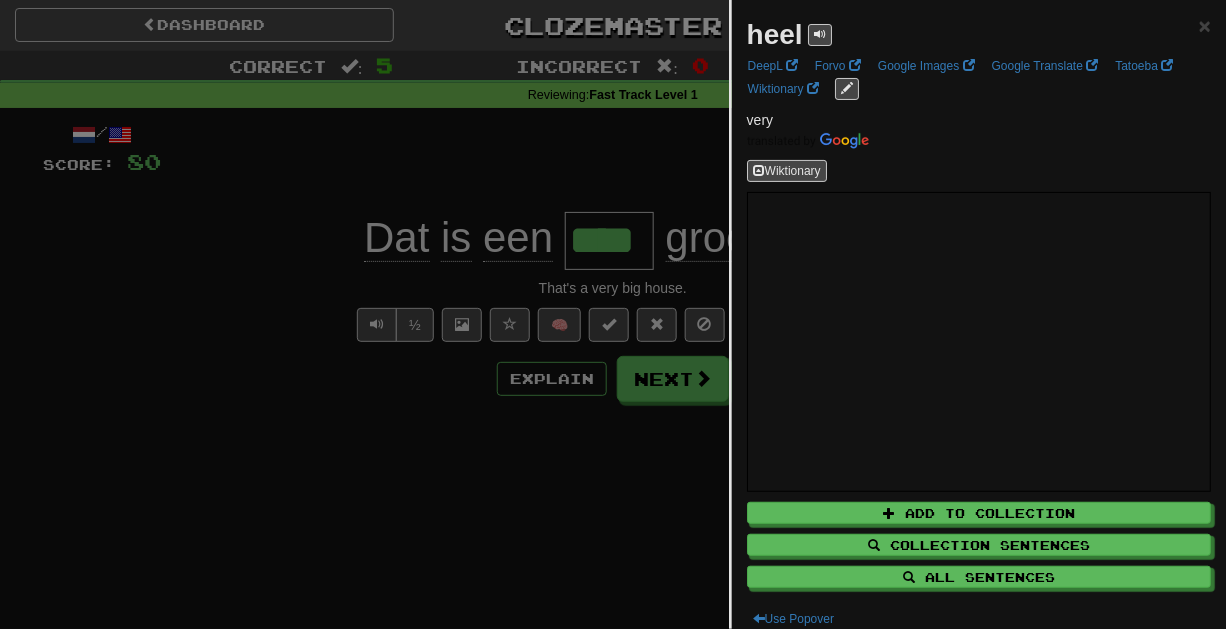 click at bounding box center (613, 314) 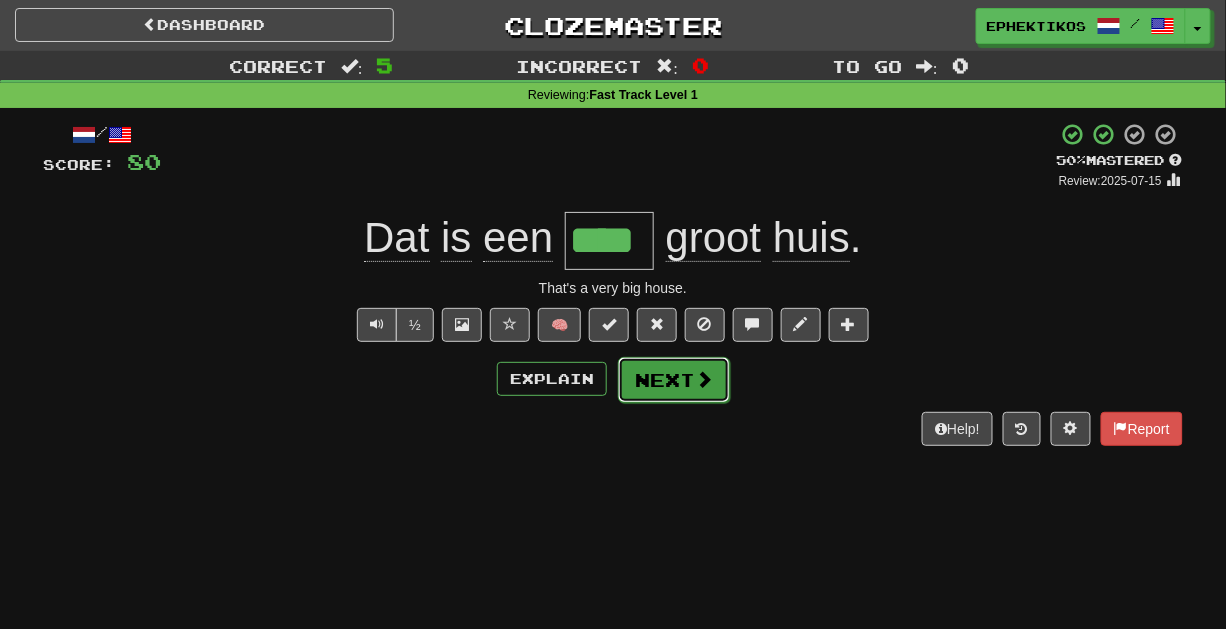 click on "Next" at bounding box center [674, 380] 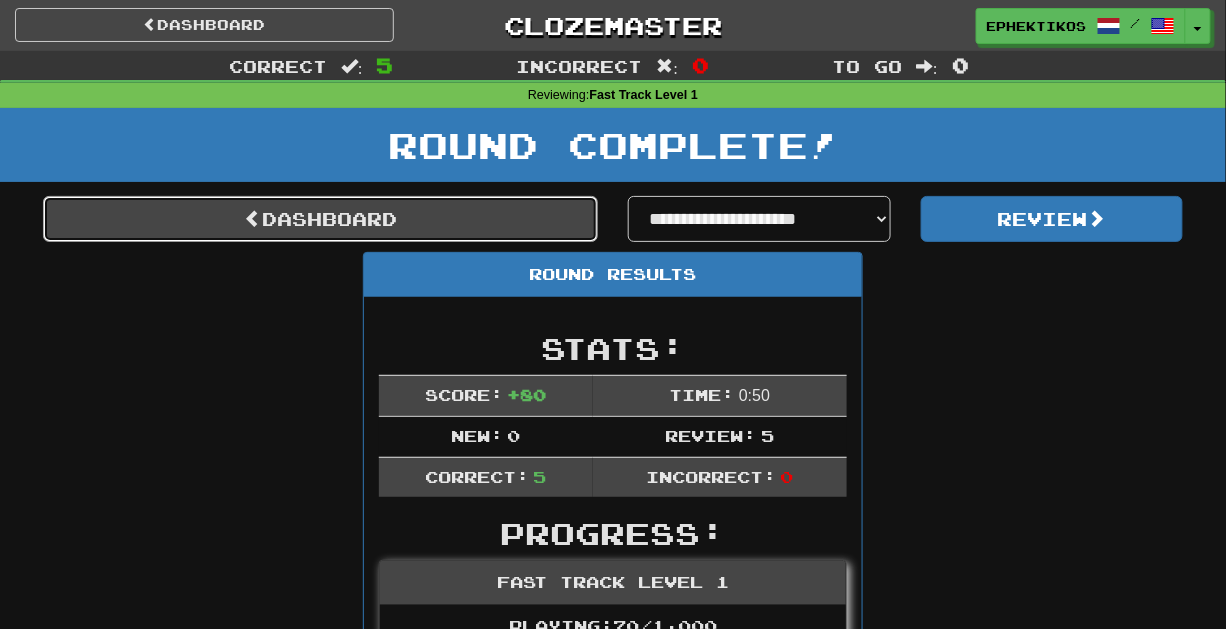 click on "Dashboard" at bounding box center (320, 219) 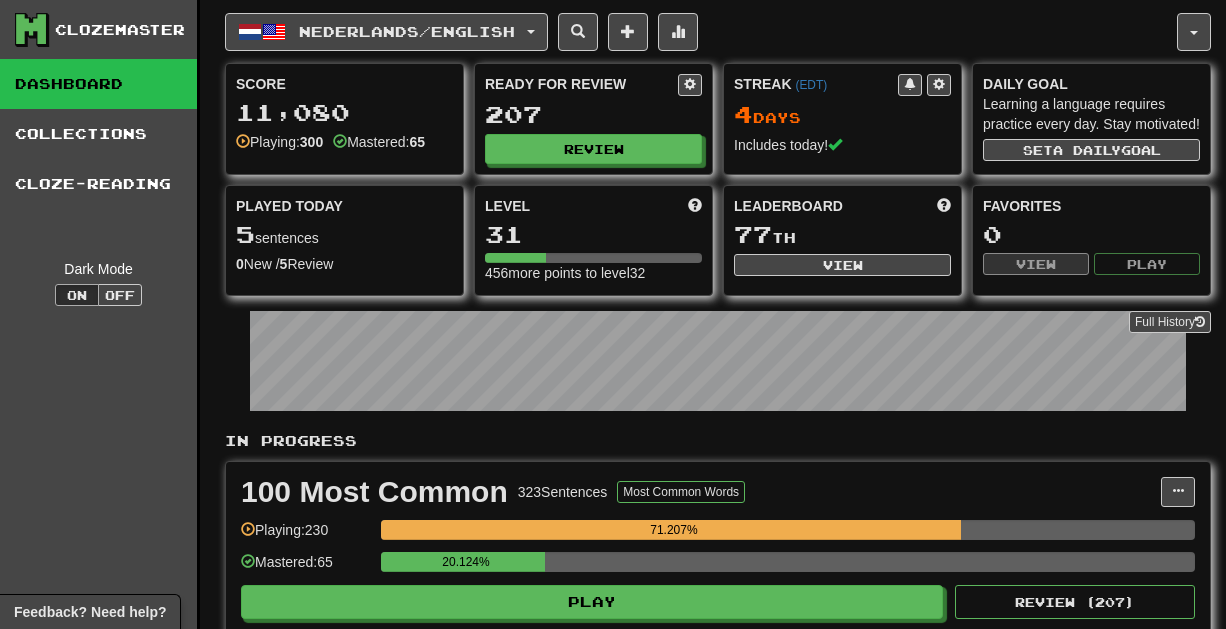 scroll, scrollTop: 0, scrollLeft: 0, axis: both 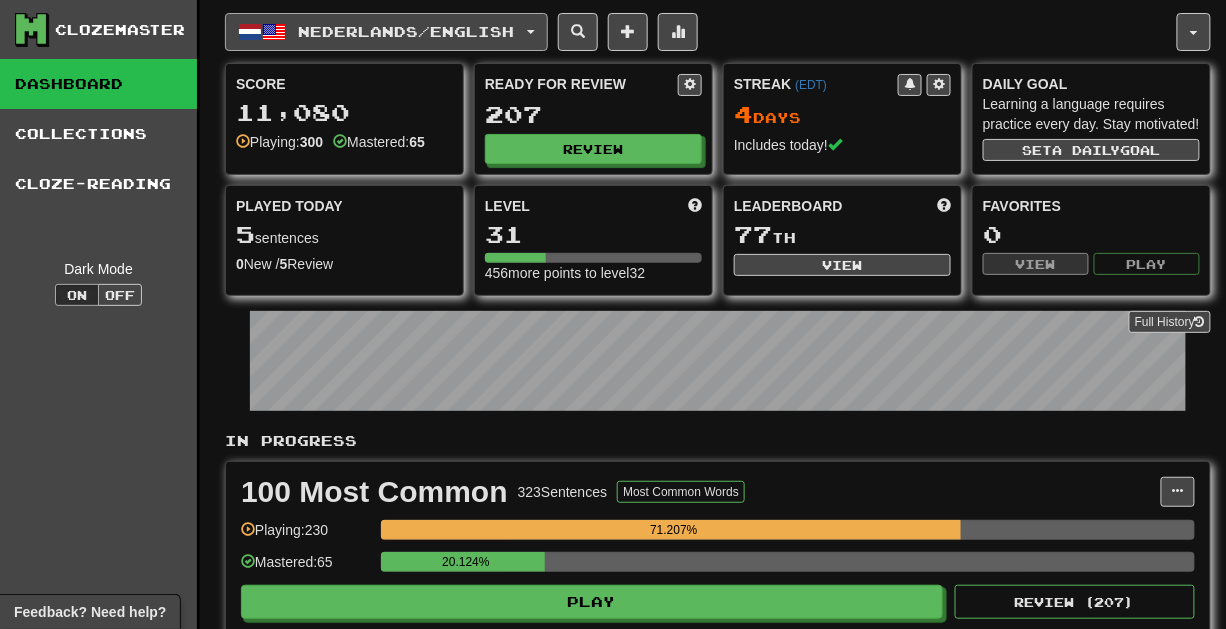 click on "Nederlands  /  English" at bounding box center (407, 31) 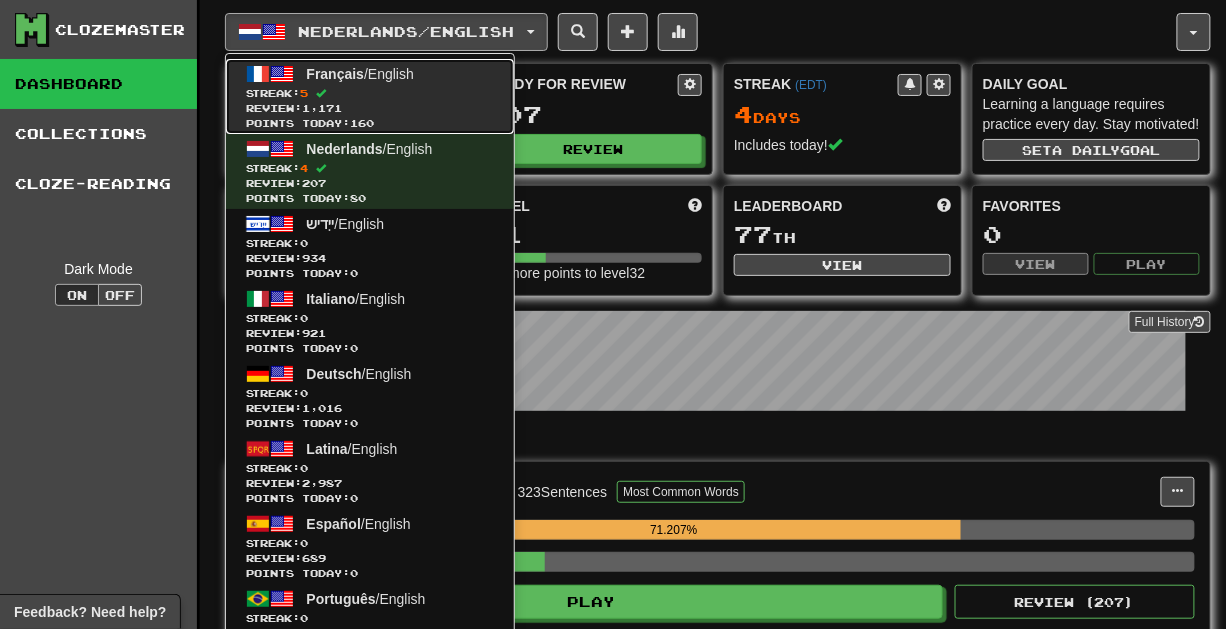 click on "Review:  1,171" at bounding box center (370, 108) 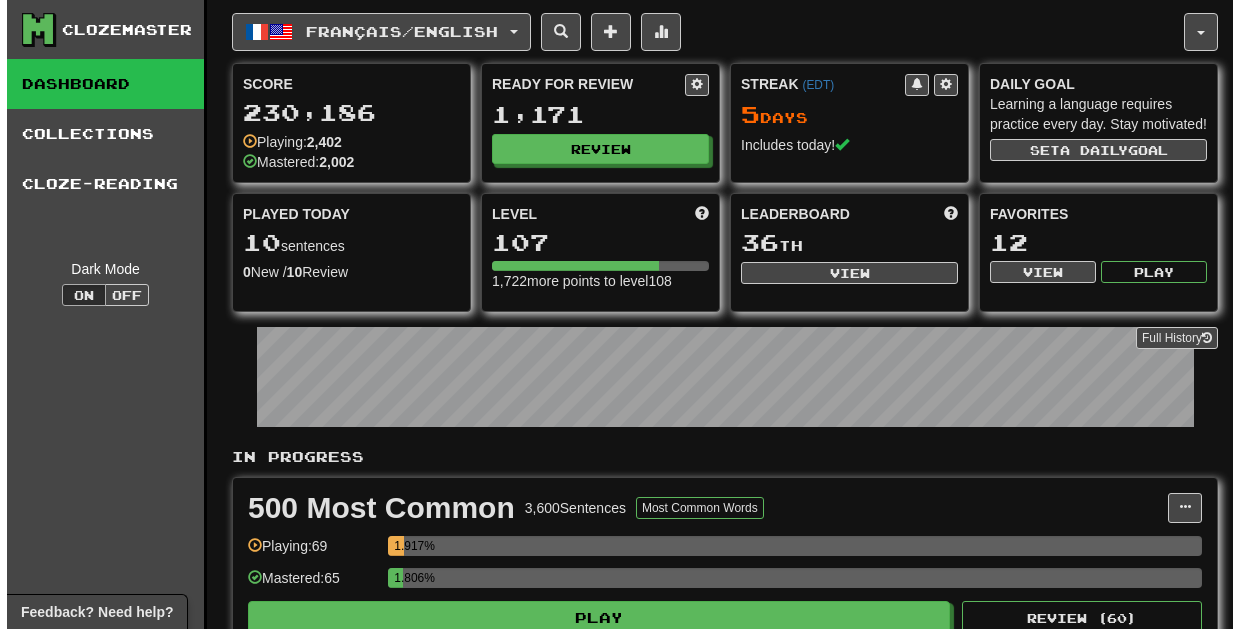scroll, scrollTop: 0, scrollLeft: 0, axis: both 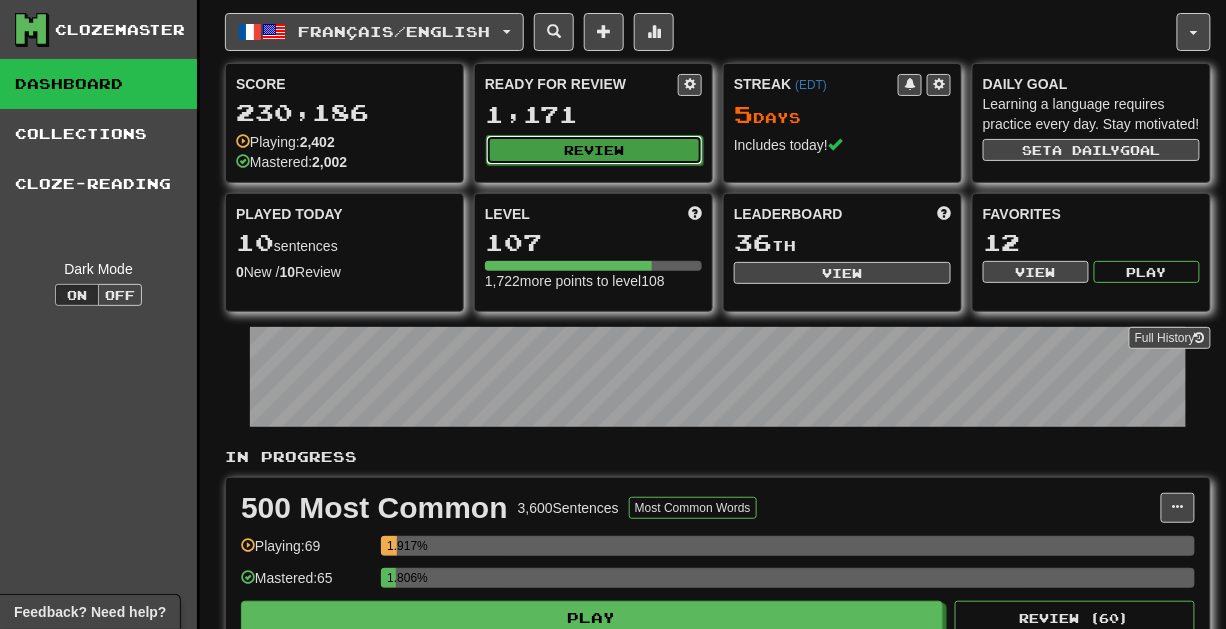 click on "Review" at bounding box center (594, 150) 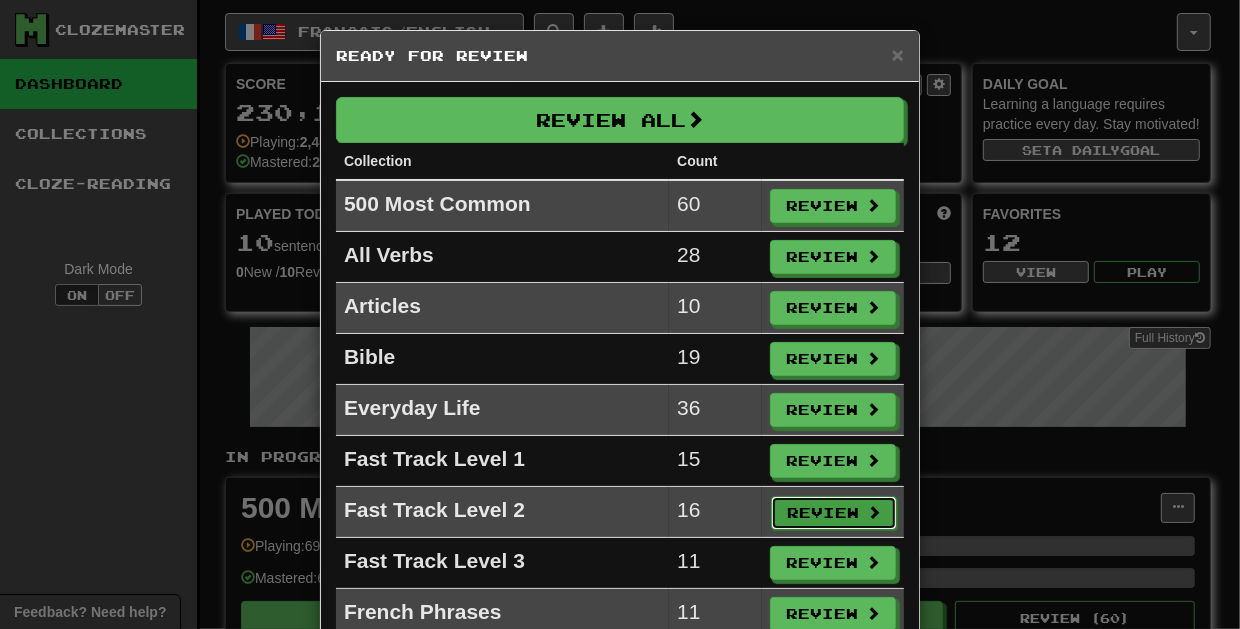 click on "Review" at bounding box center [834, 513] 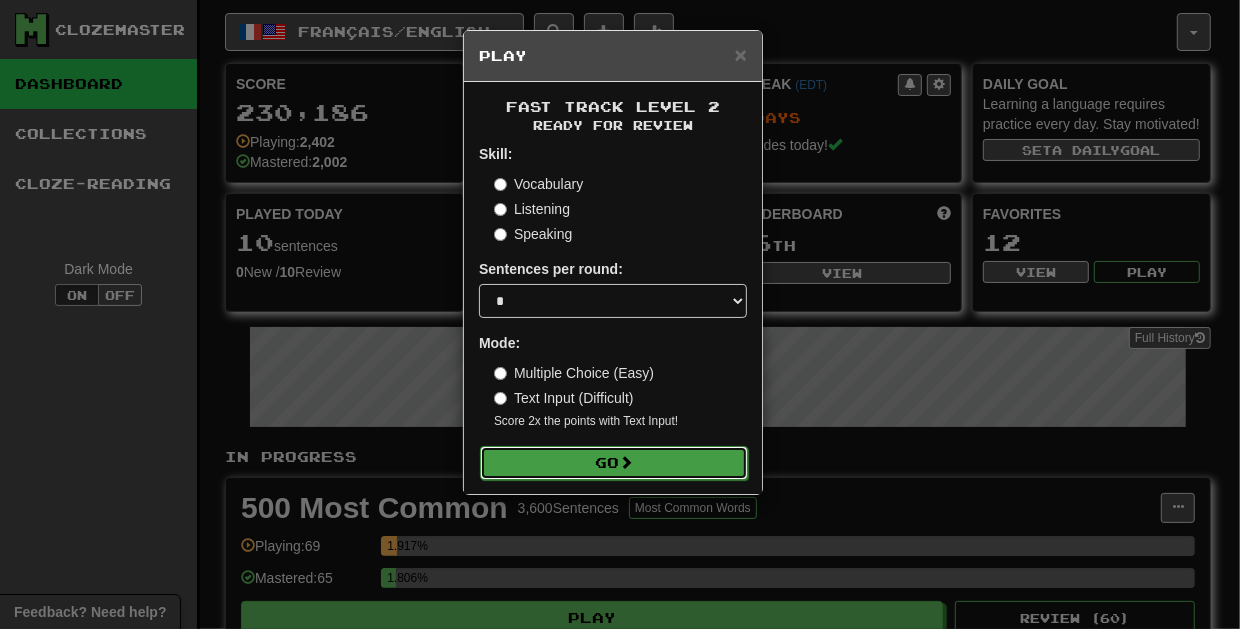 click on "Go" at bounding box center [614, 463] 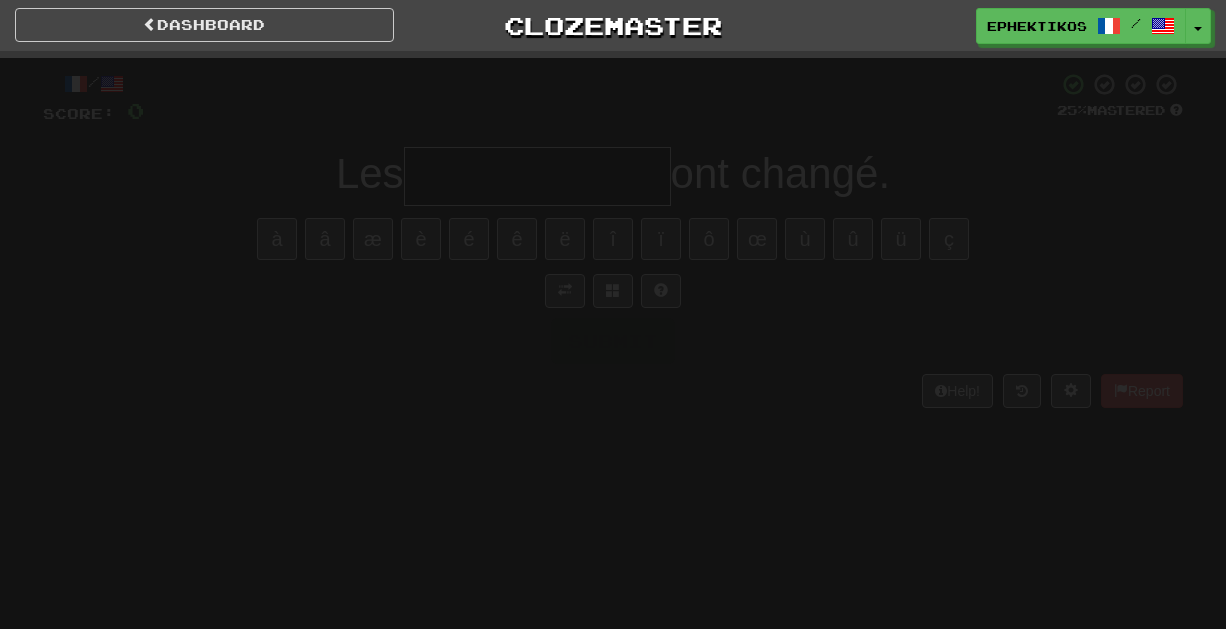 scroll, scrollTop: 0, scrollLeft: 0, axis: both 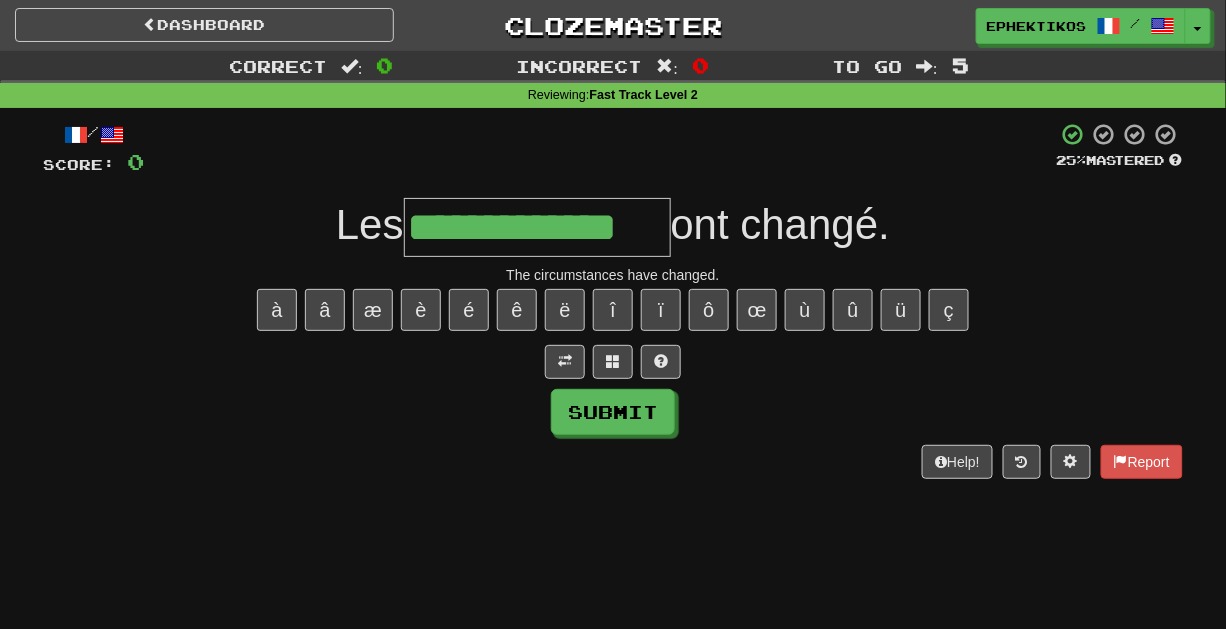 type on "**********" 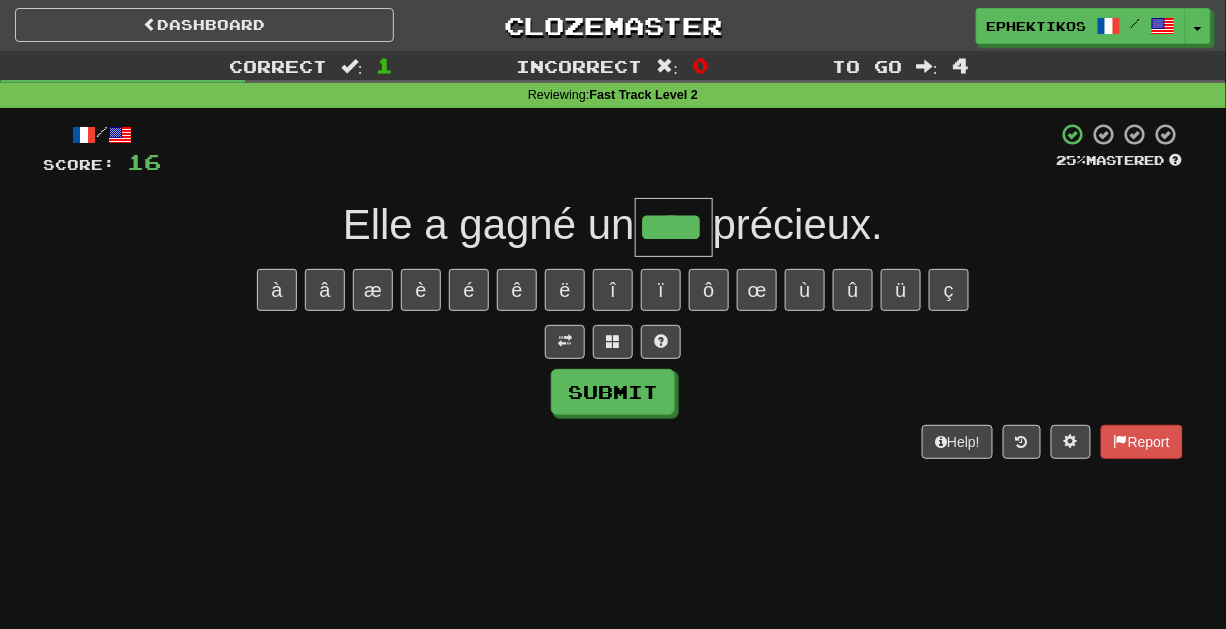 type on "****" 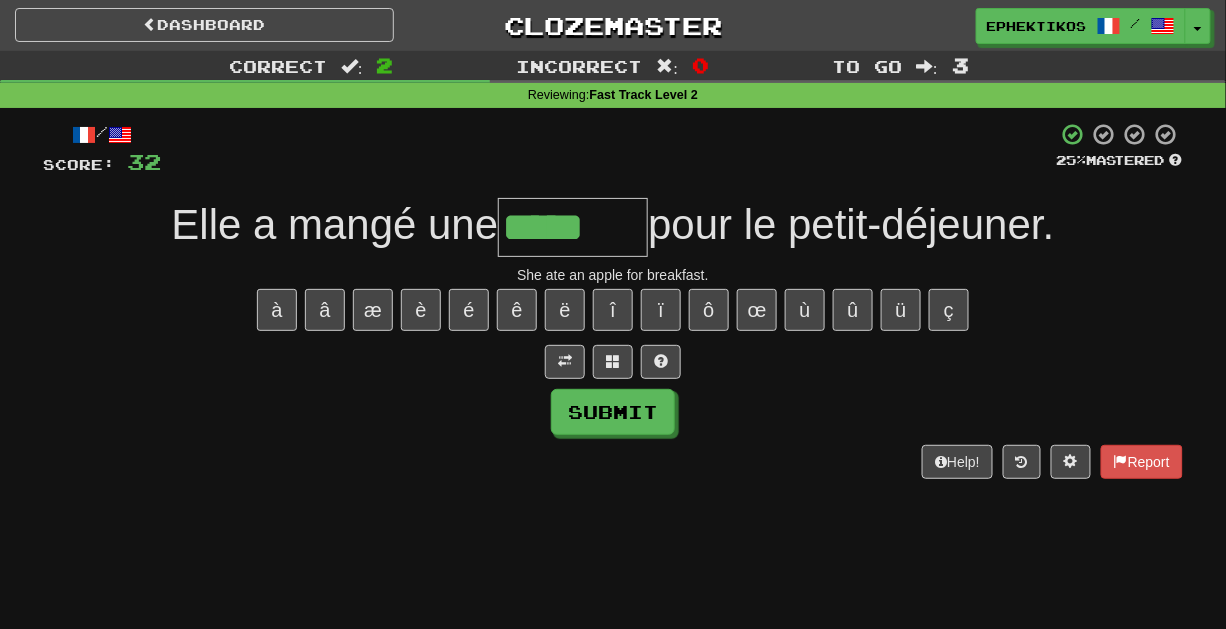 type on "*****" 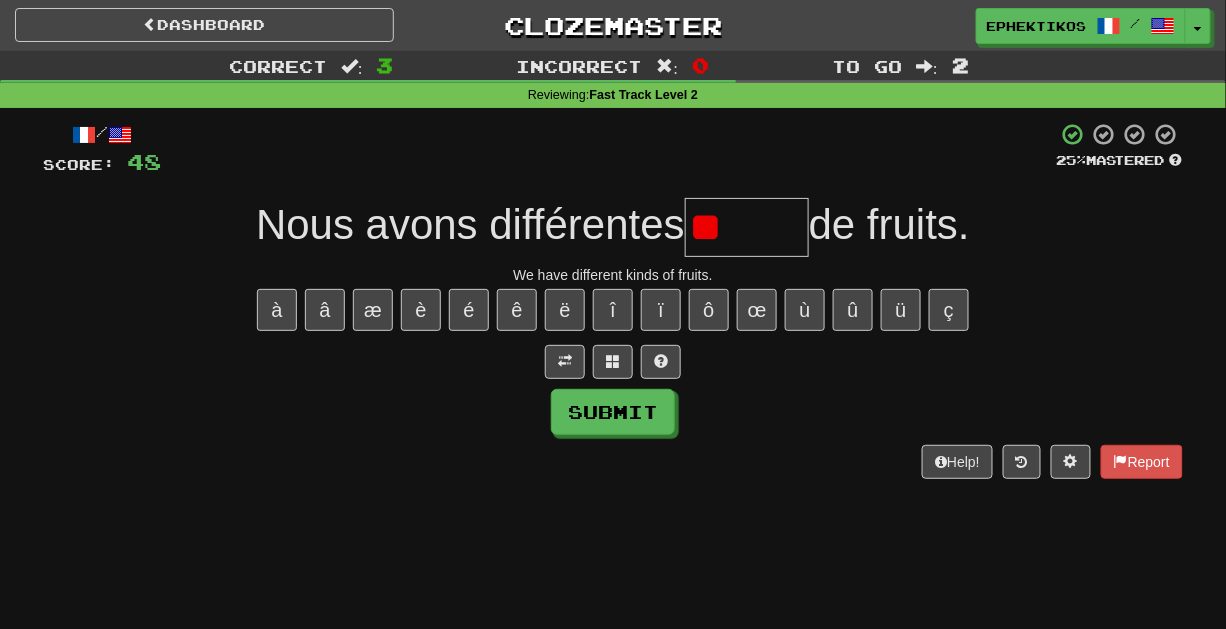 type on "*" 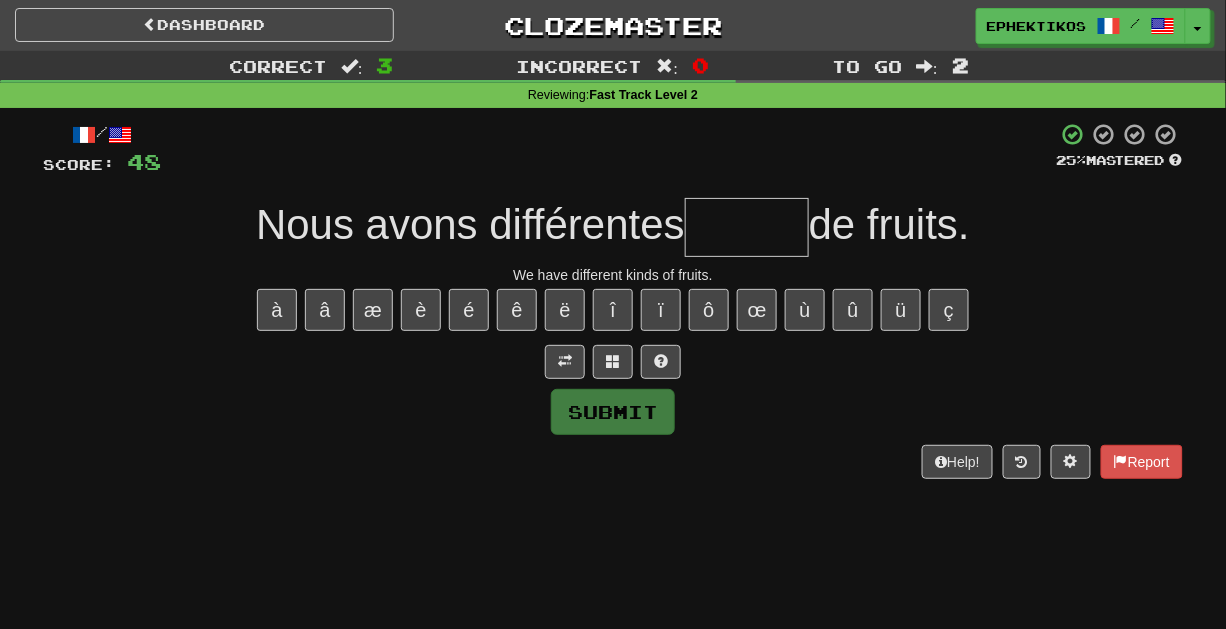 type on "*" 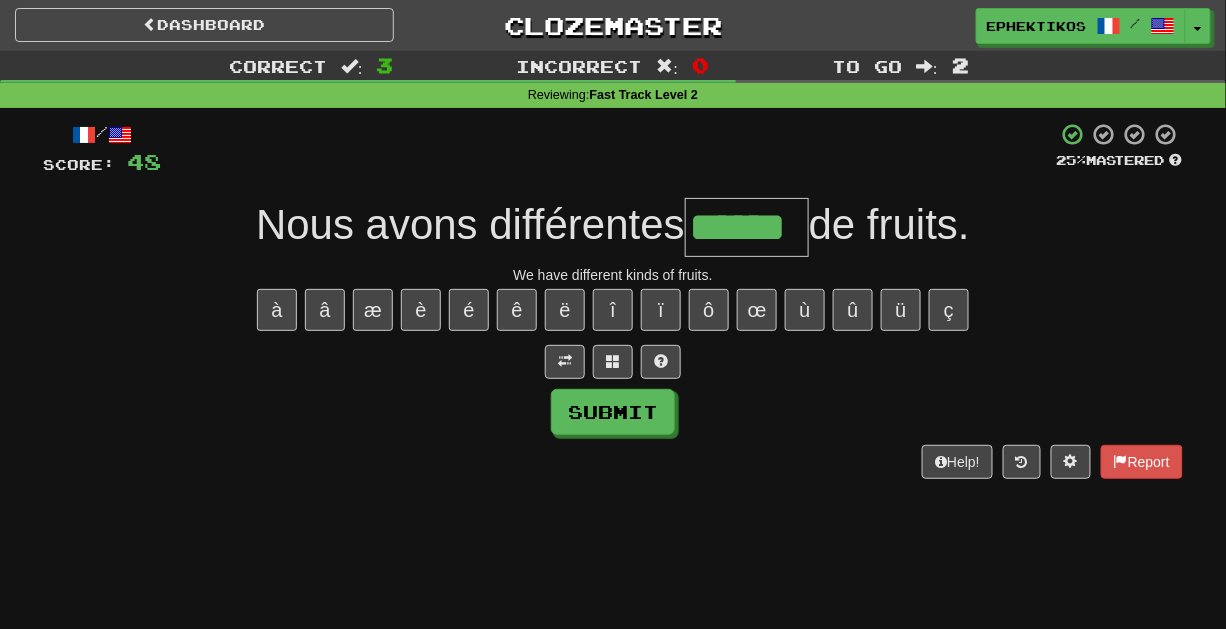 type on "******" 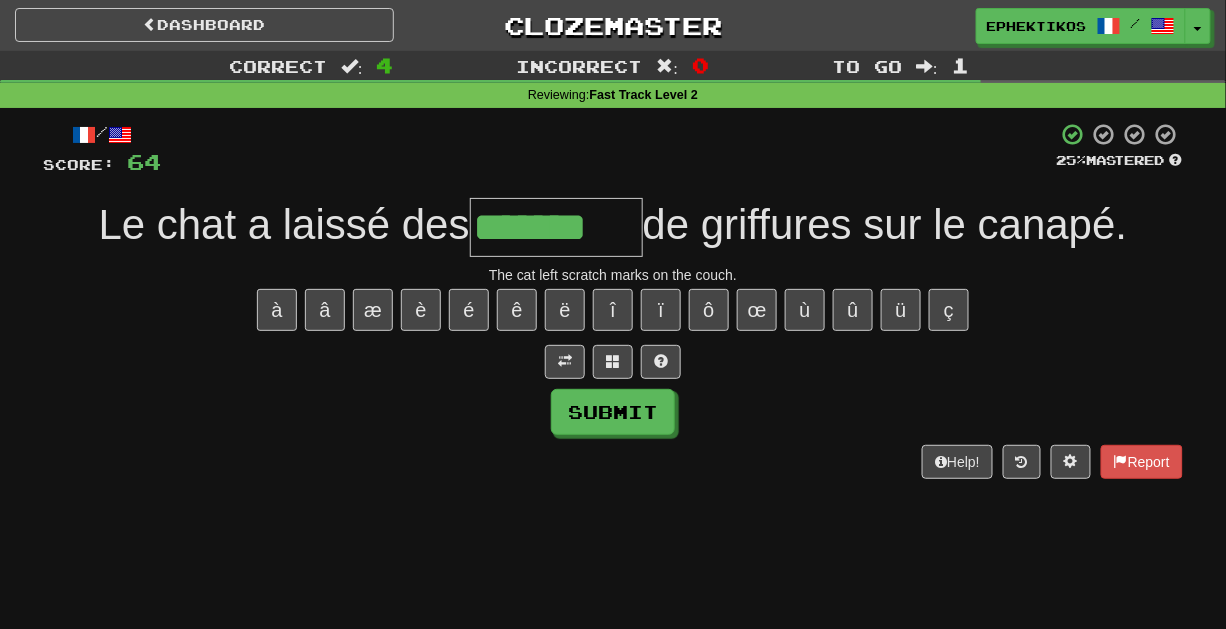 type on "*******" 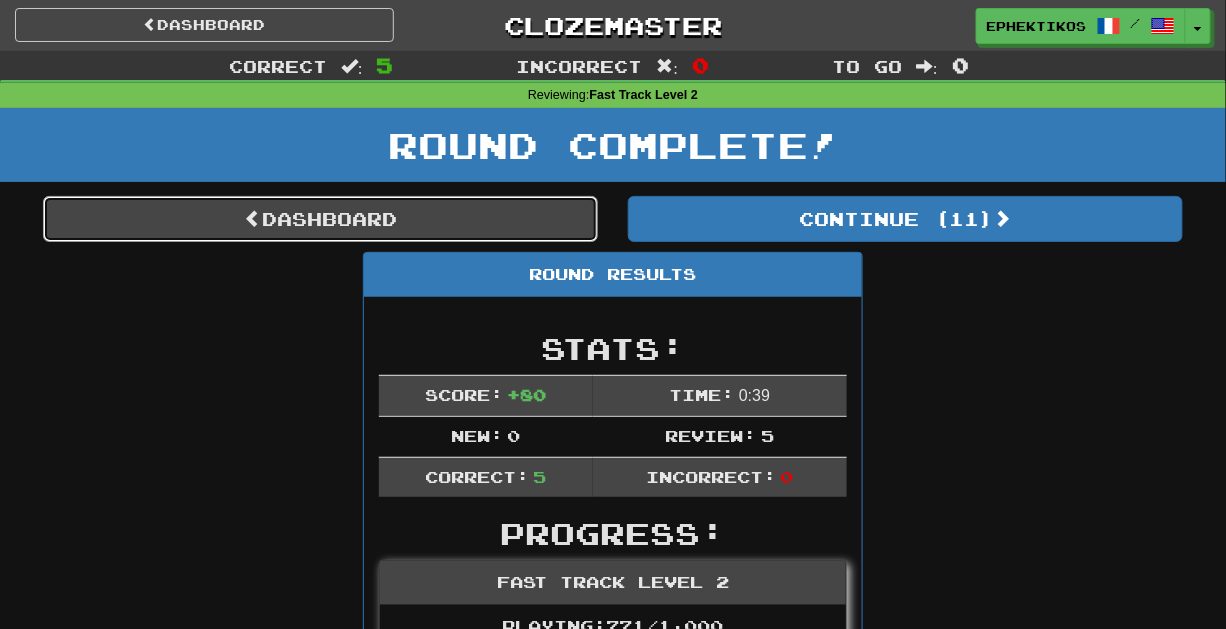 click on "Dashboard" at bounding box center [320, 219] 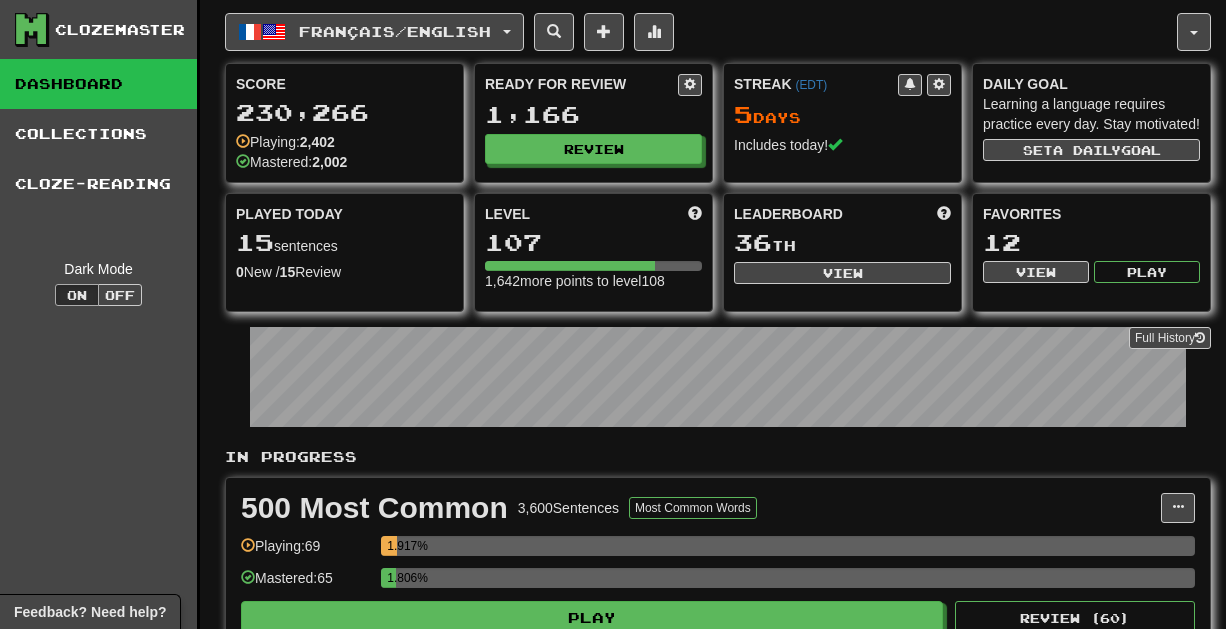 scroll, scrollTop: 0, scrollLeft: 0, axis: both 